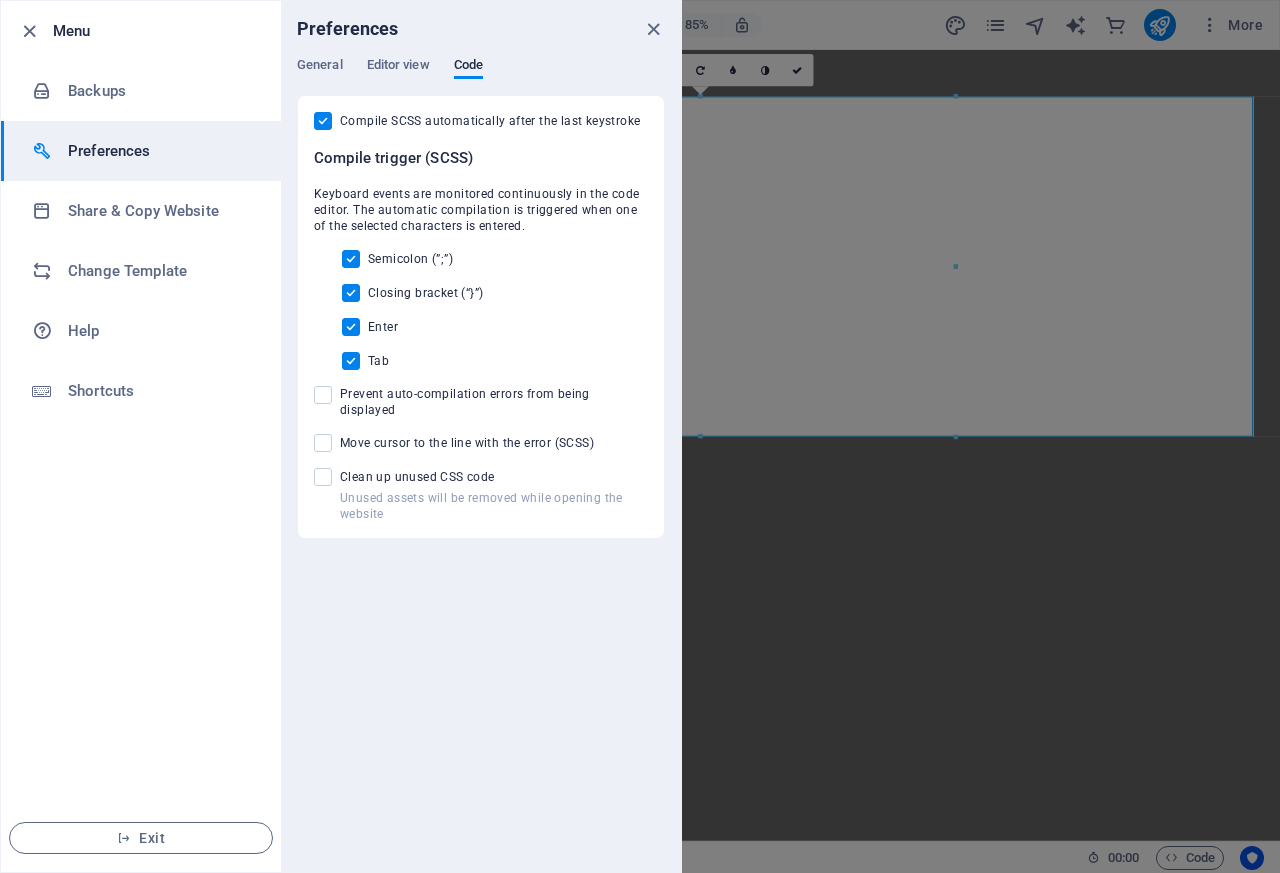 select on "px" 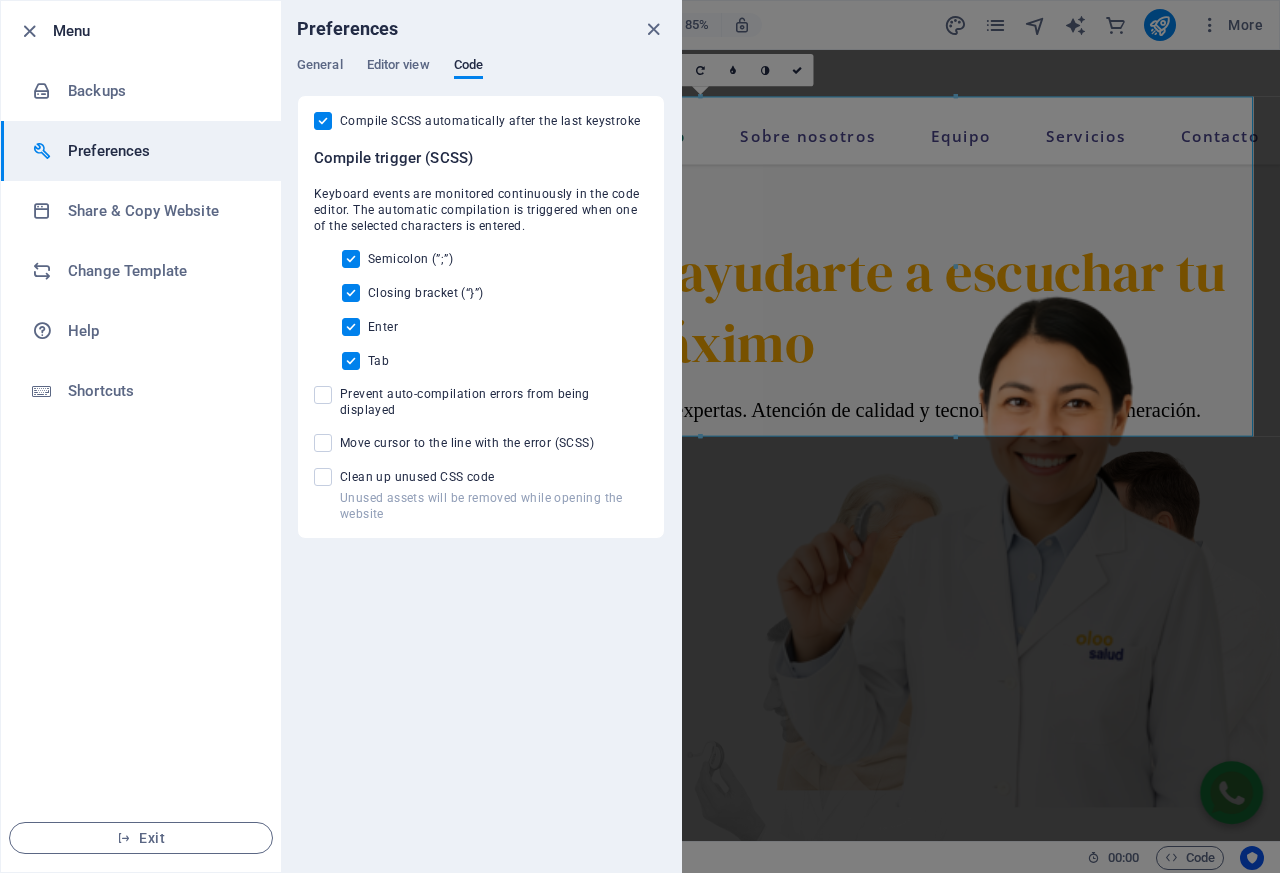 scroll, scrollTop: 0, scrollLeft: 0, axis: both 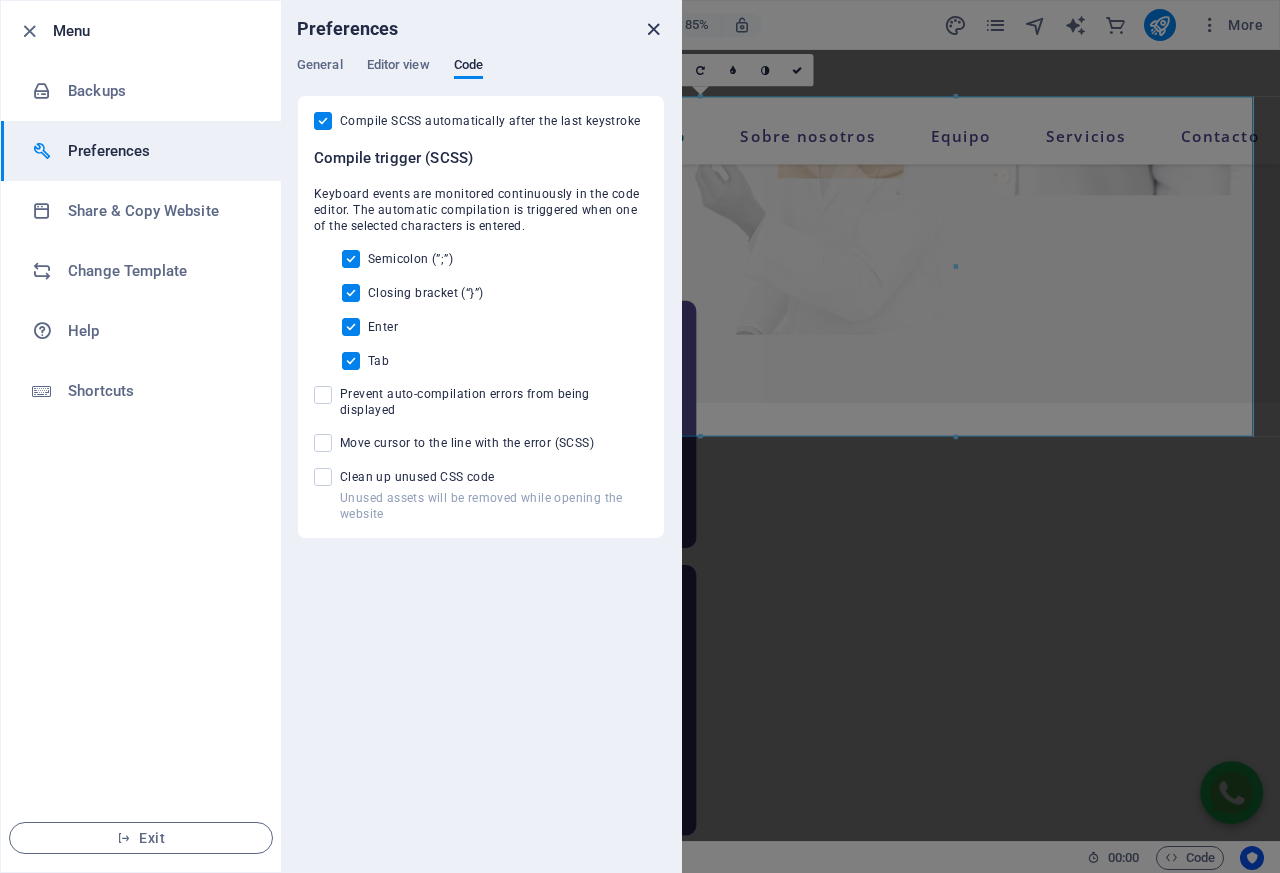 click at bounding box center (653, 29) 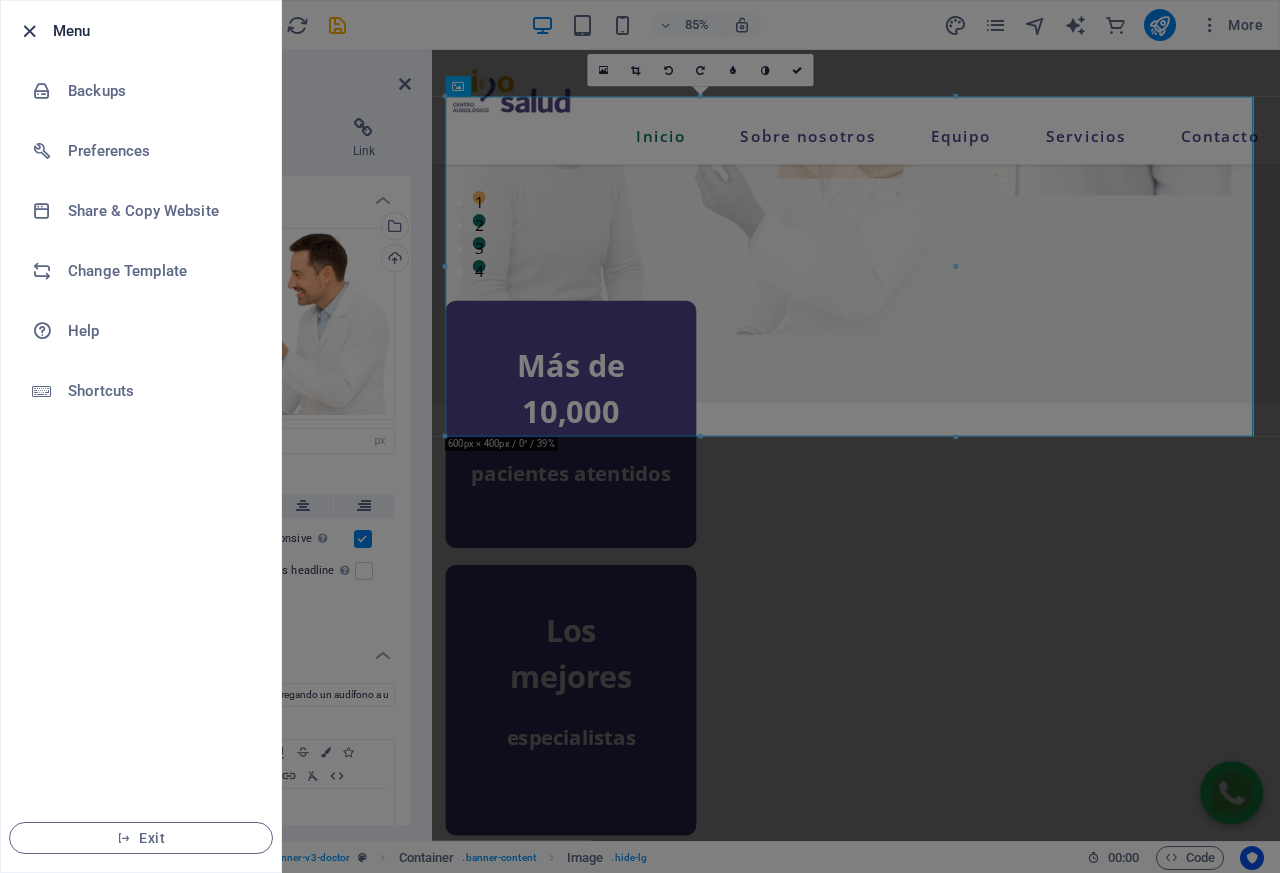 click at bounding box center [29, 31] 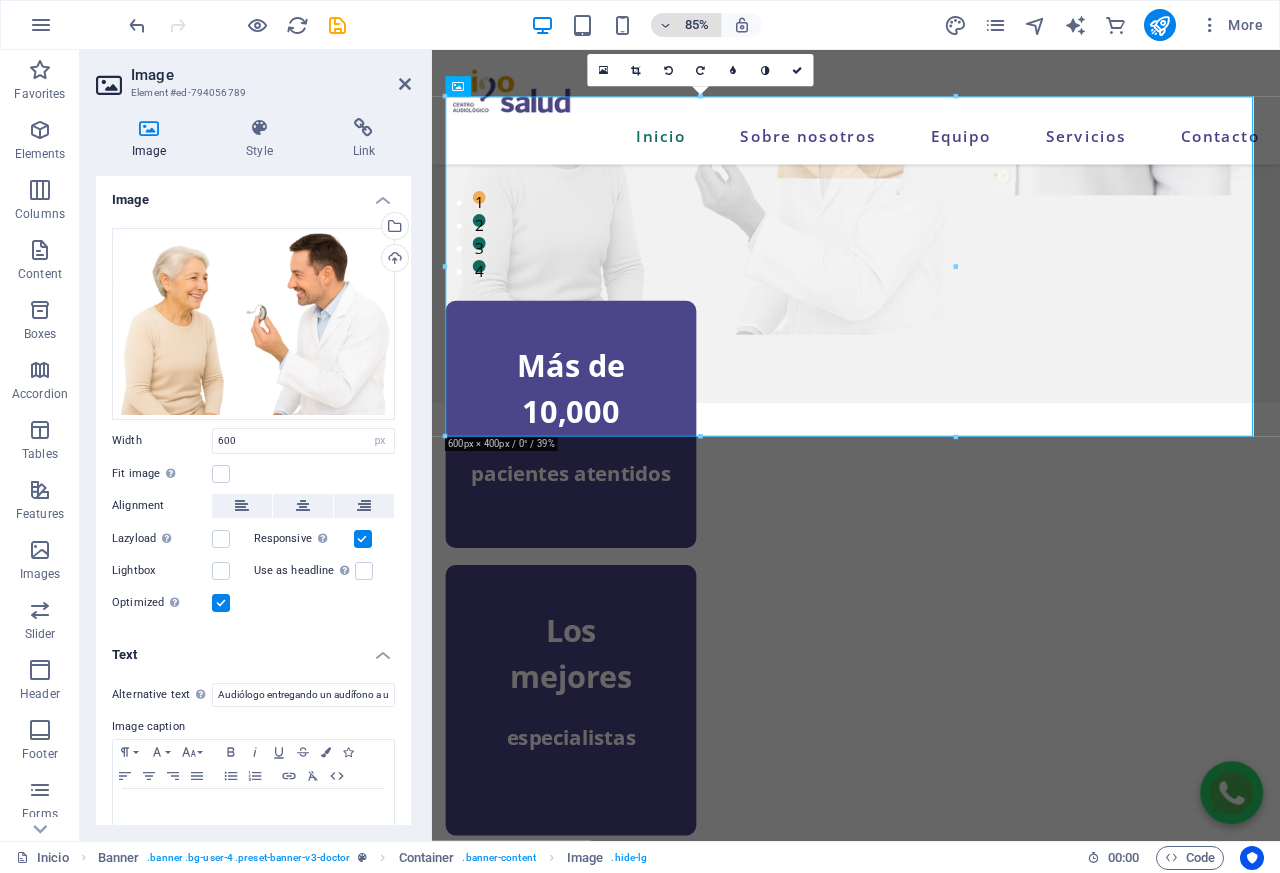 click on "85%" at bounding box center [686, 25] 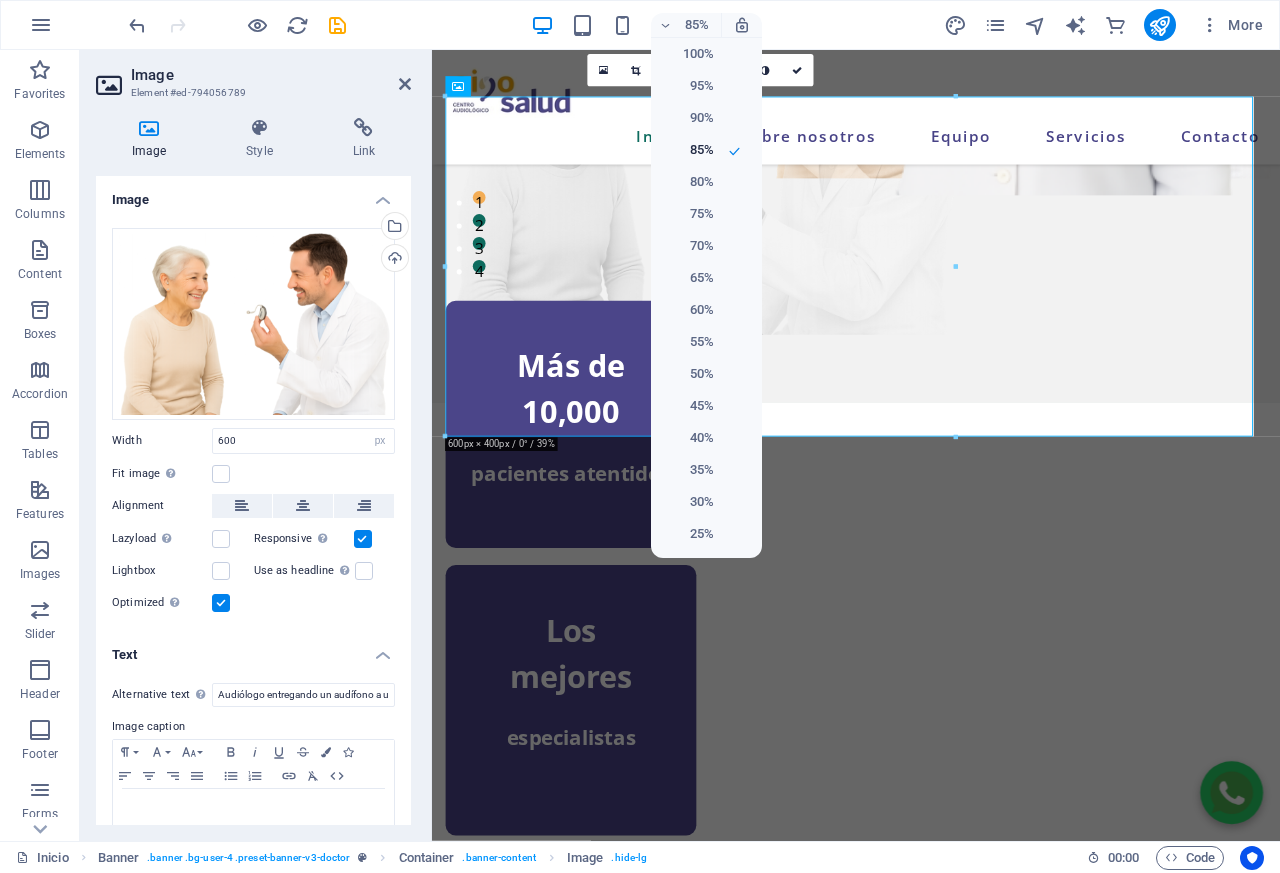 click at bounding box center [640, 436] 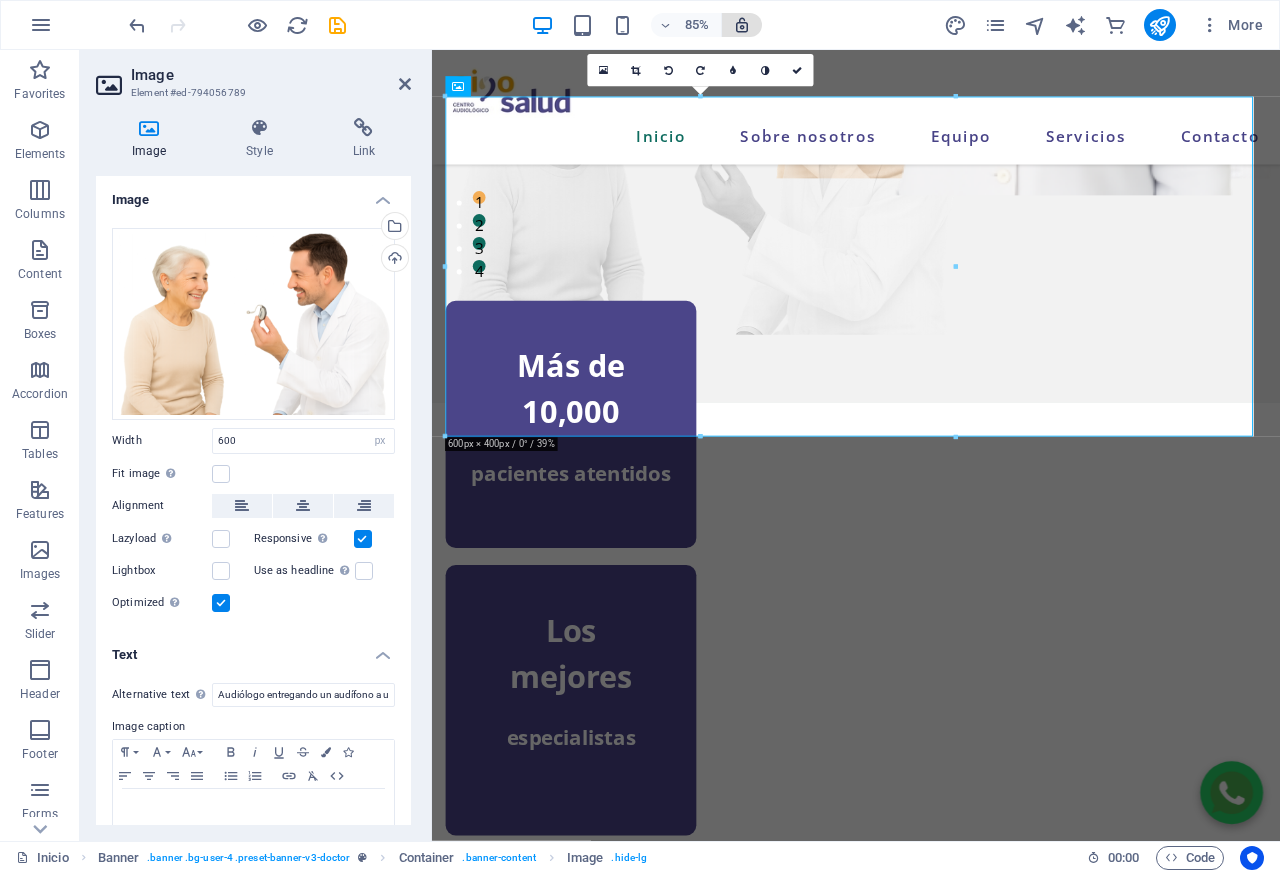 click at bounding box center (742, 25) 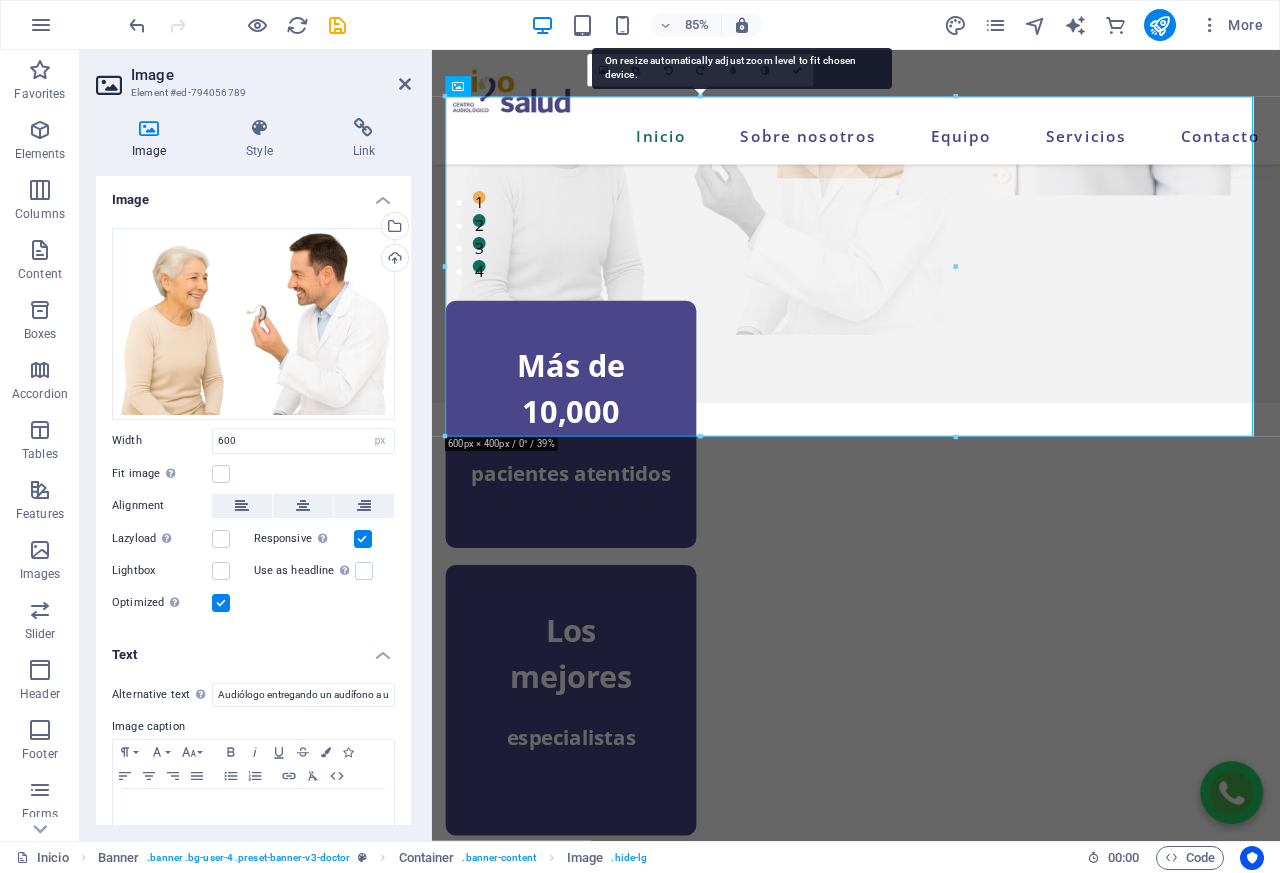 click on "85% More" at bounding box center [698, 25] 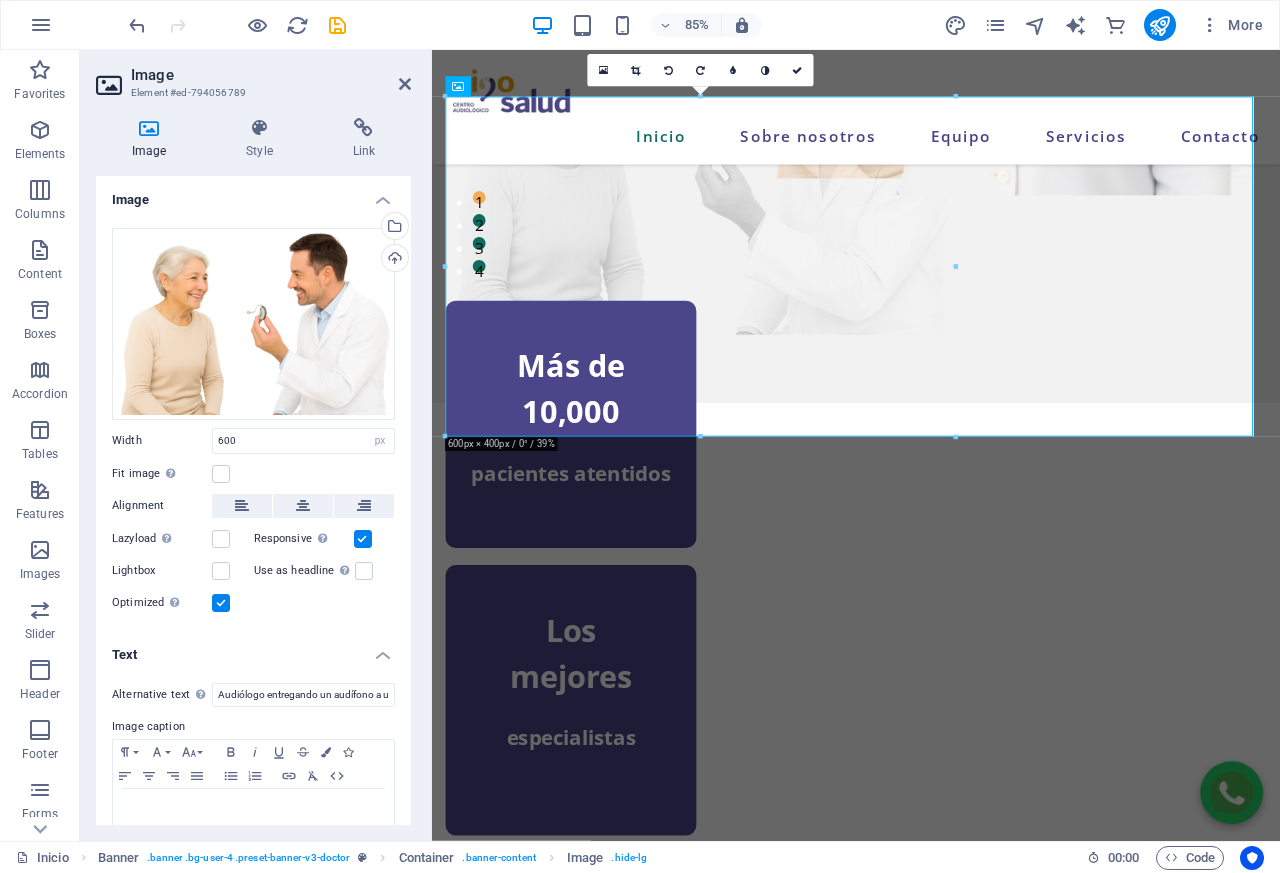 click on "10+ años de experiencia" at bounding box center [595, 1153] 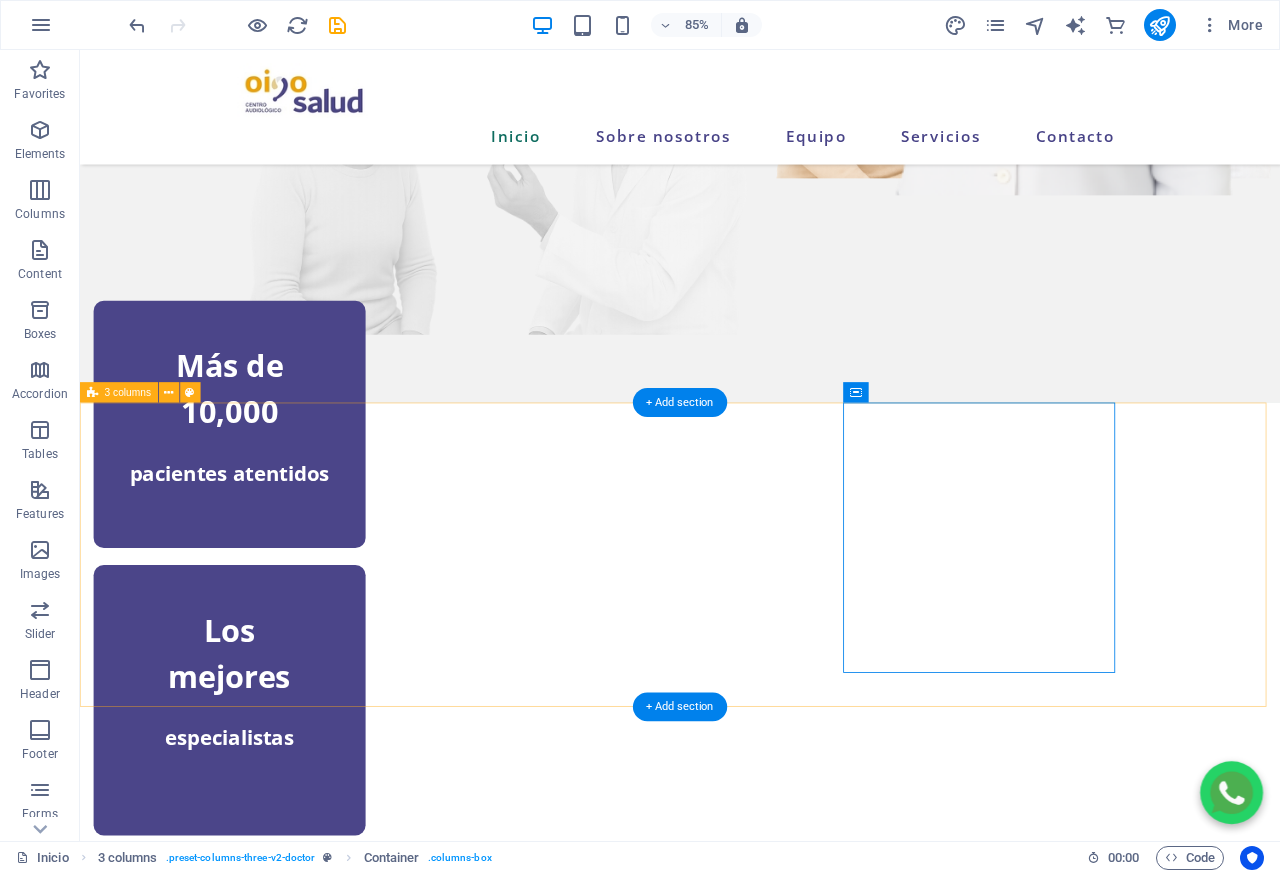 click on "Más de  10,000 pacientes atentidos Los  mejores especialistas 10+ años de experiencia" at bounding box center (786, 848) 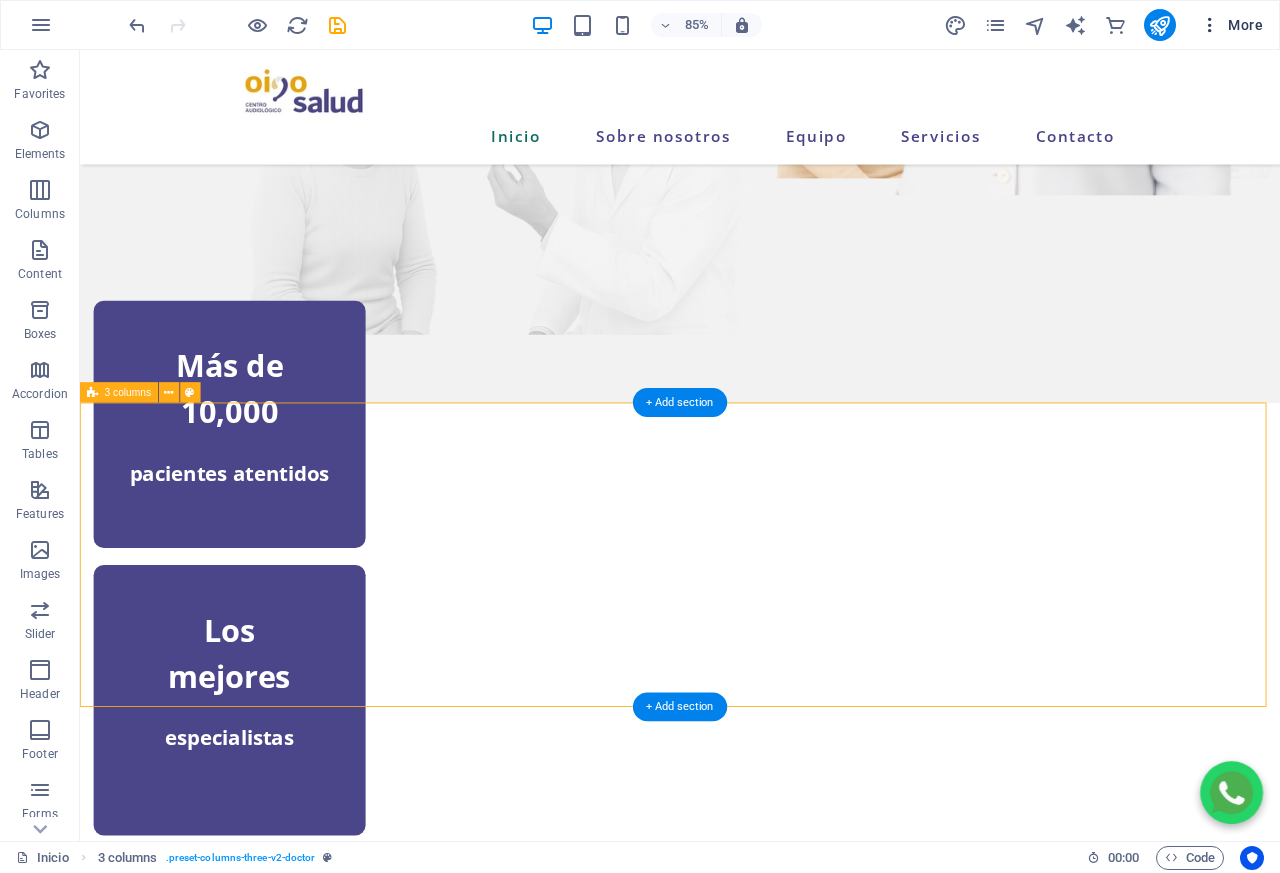 click on "More" at bounding box center (1231, 25) 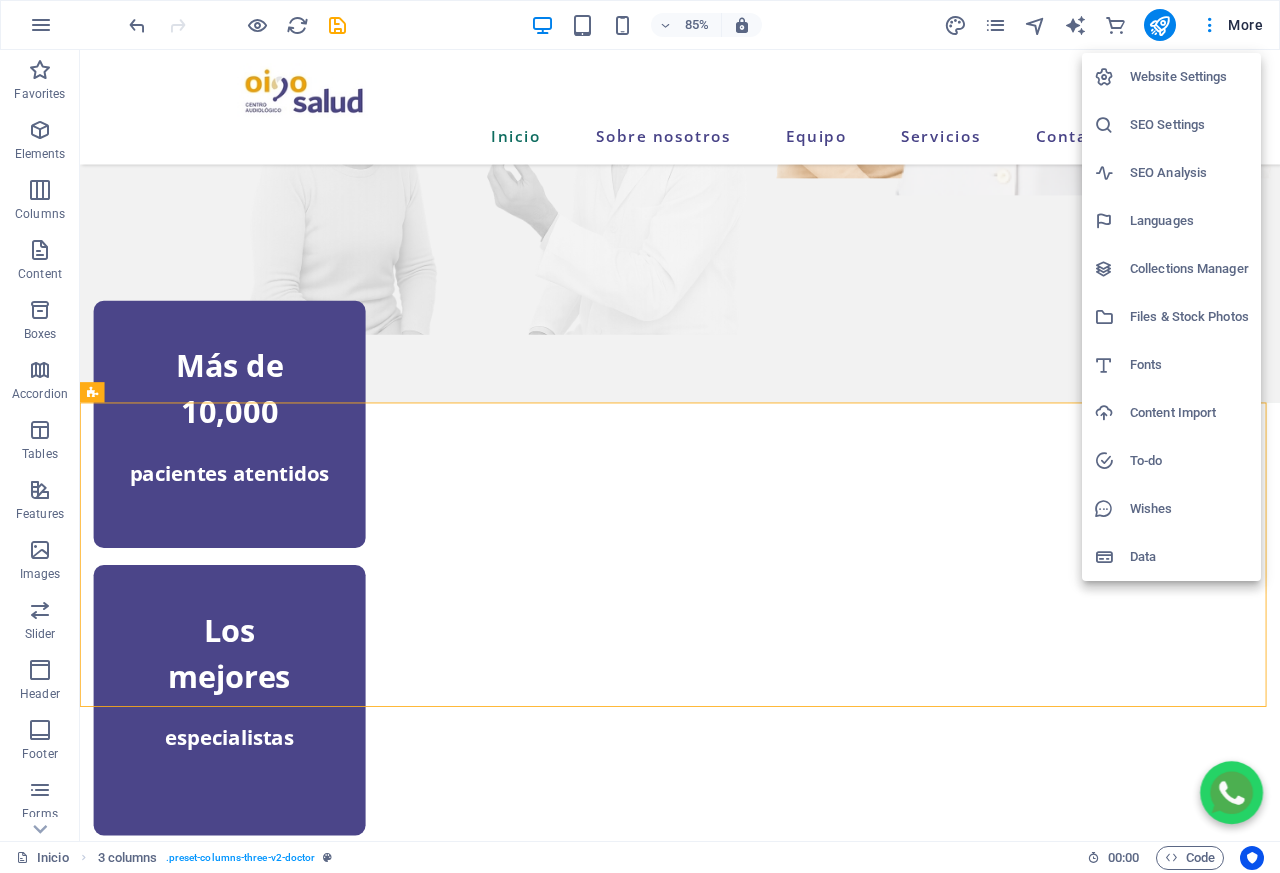 click on "SEO Settings" at bounding box center (1189, 125) 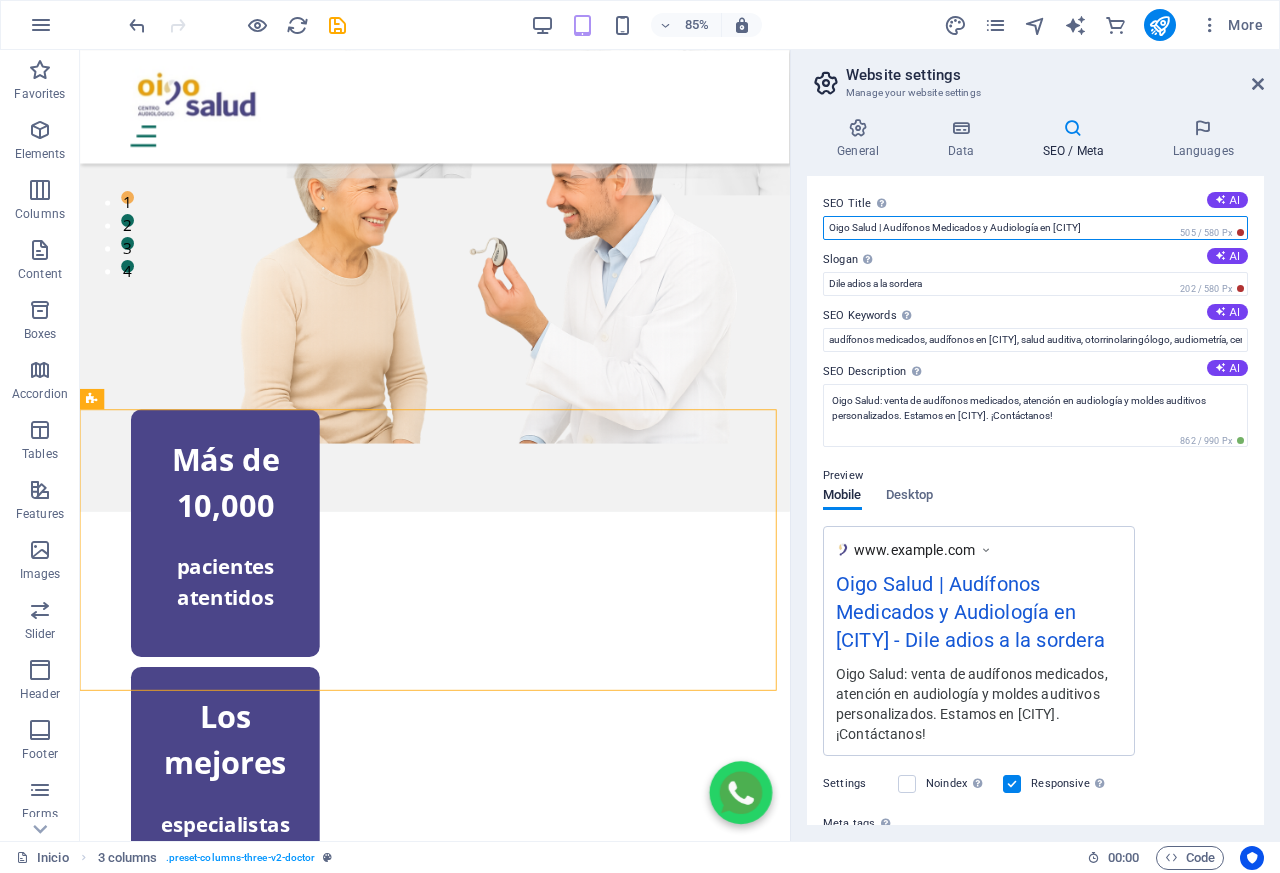 click on "Oigo Salud | Audífonos Medicados y Audiología en [CITY]" at bounding box center (1035, 228) 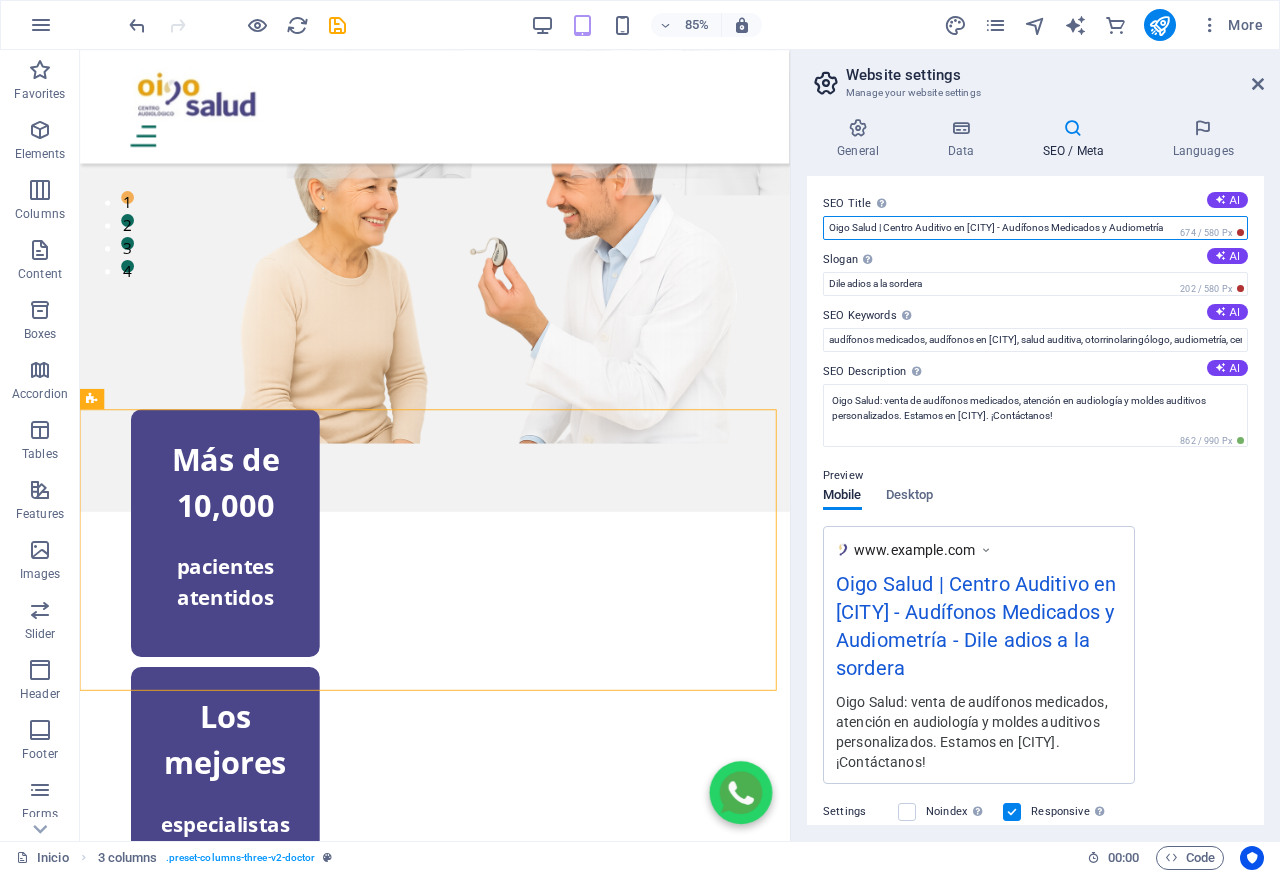type on "Oigo Salud | Centro Auditivo en [CITY] - Audífonos Medicados y Audiometría" 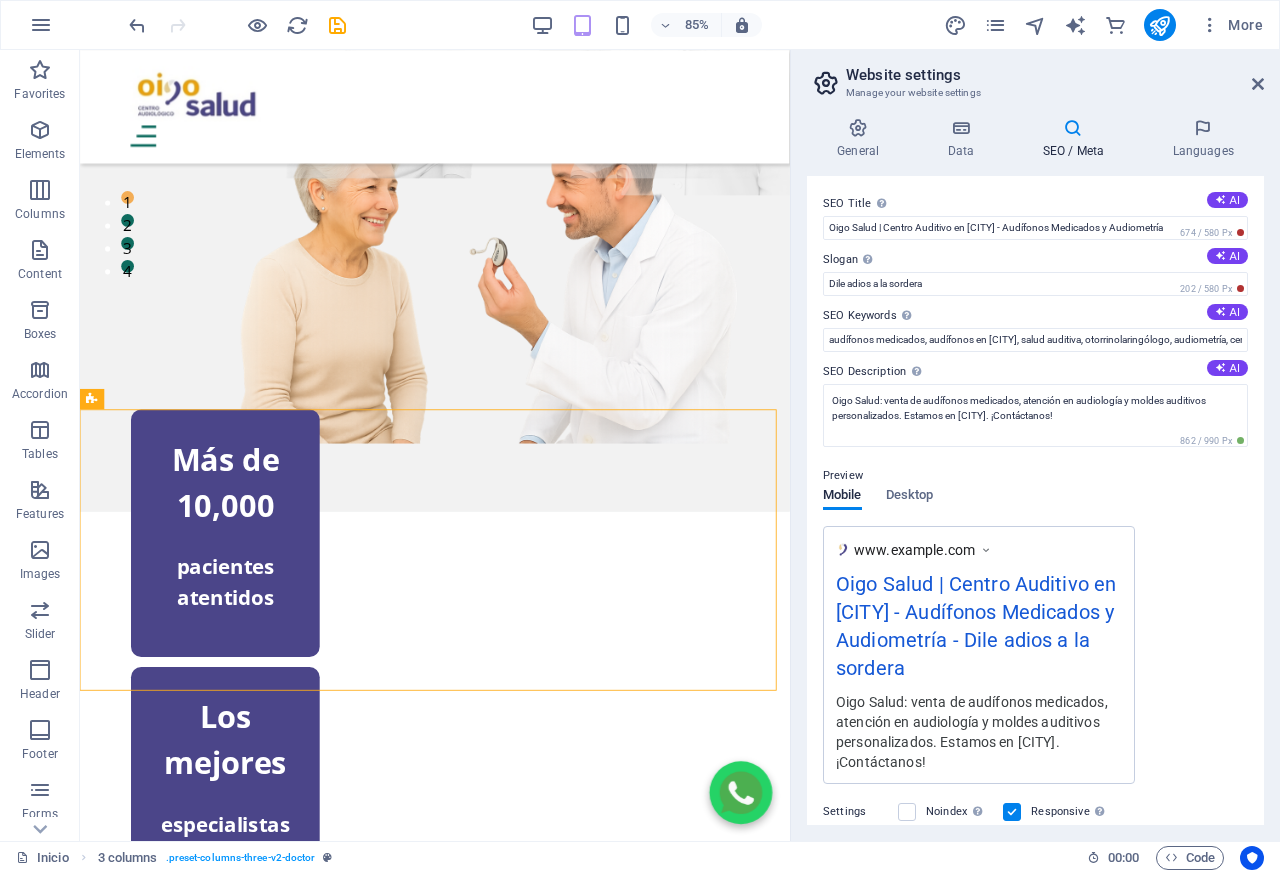 click on "SEO Keywords Comma-separated list of keywords representing your website. AI" at bounding box center (1035, 316) 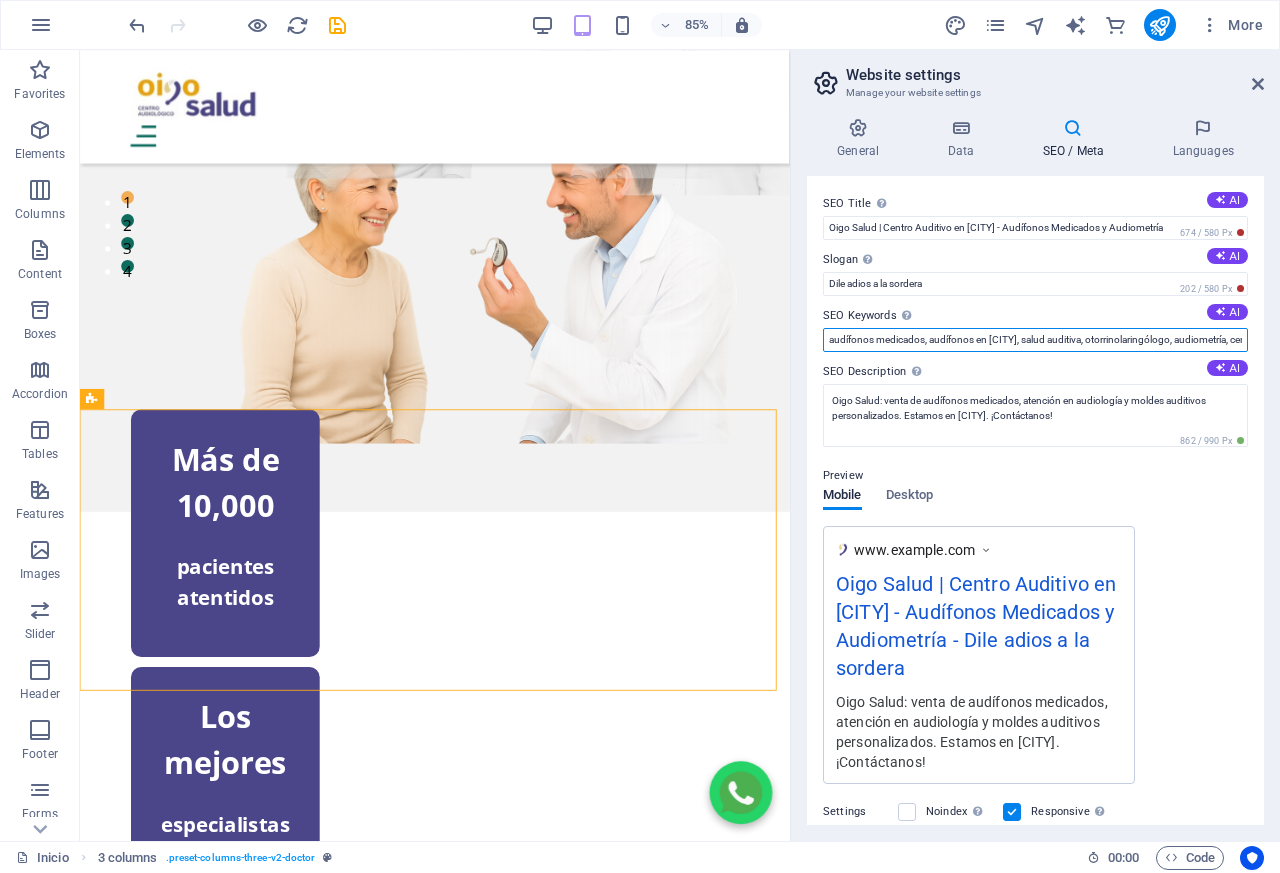 click on "audífonos medicados, audífonos en [CITY], salud auditiva, otorrinolaringólogo, audiometría, centro auditivo, moldes de audífono, hipoacusia, pruebas auditivas, Oigo Salud" at bounding box center [1035, 340] 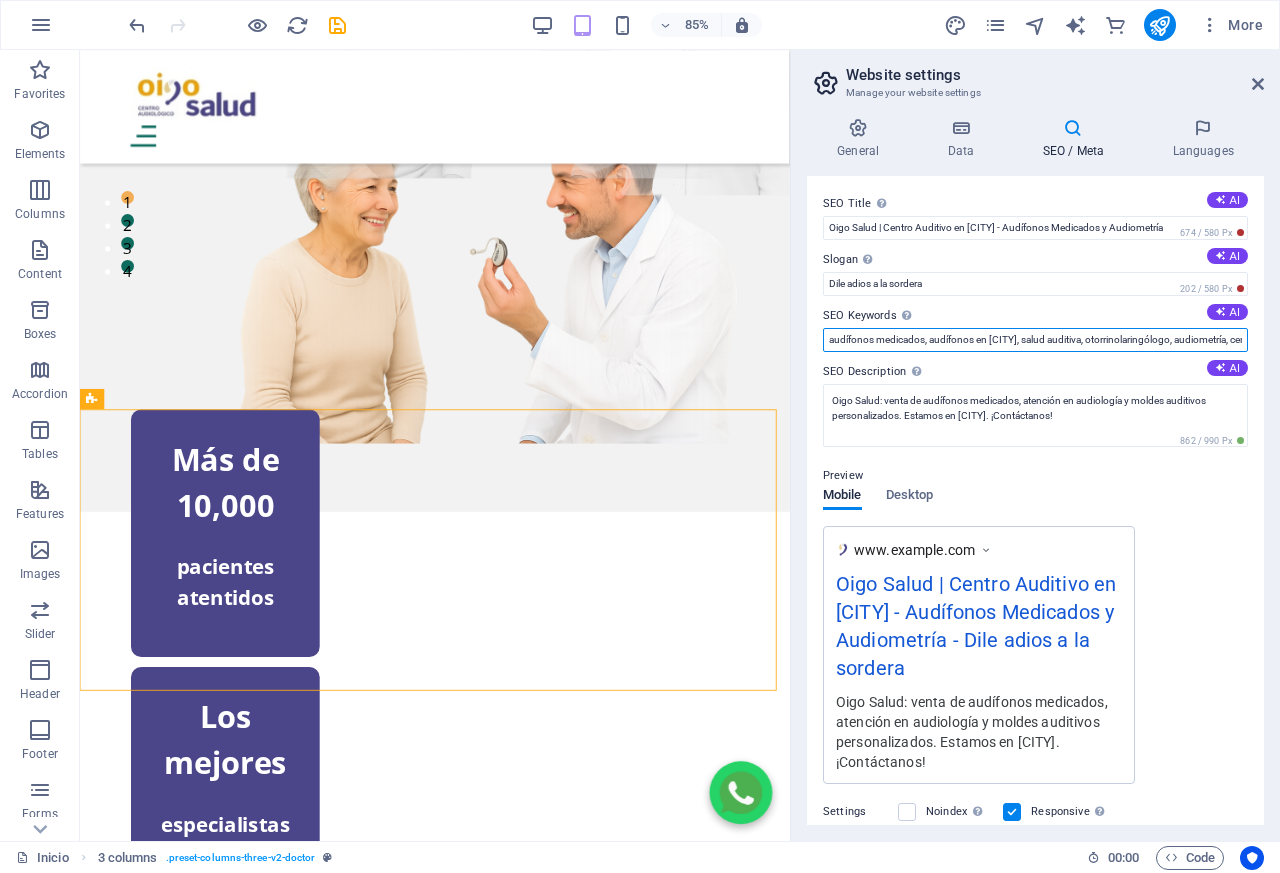 scroll, scrollTop: 0, scrollLeft: 340, axis: horizontal 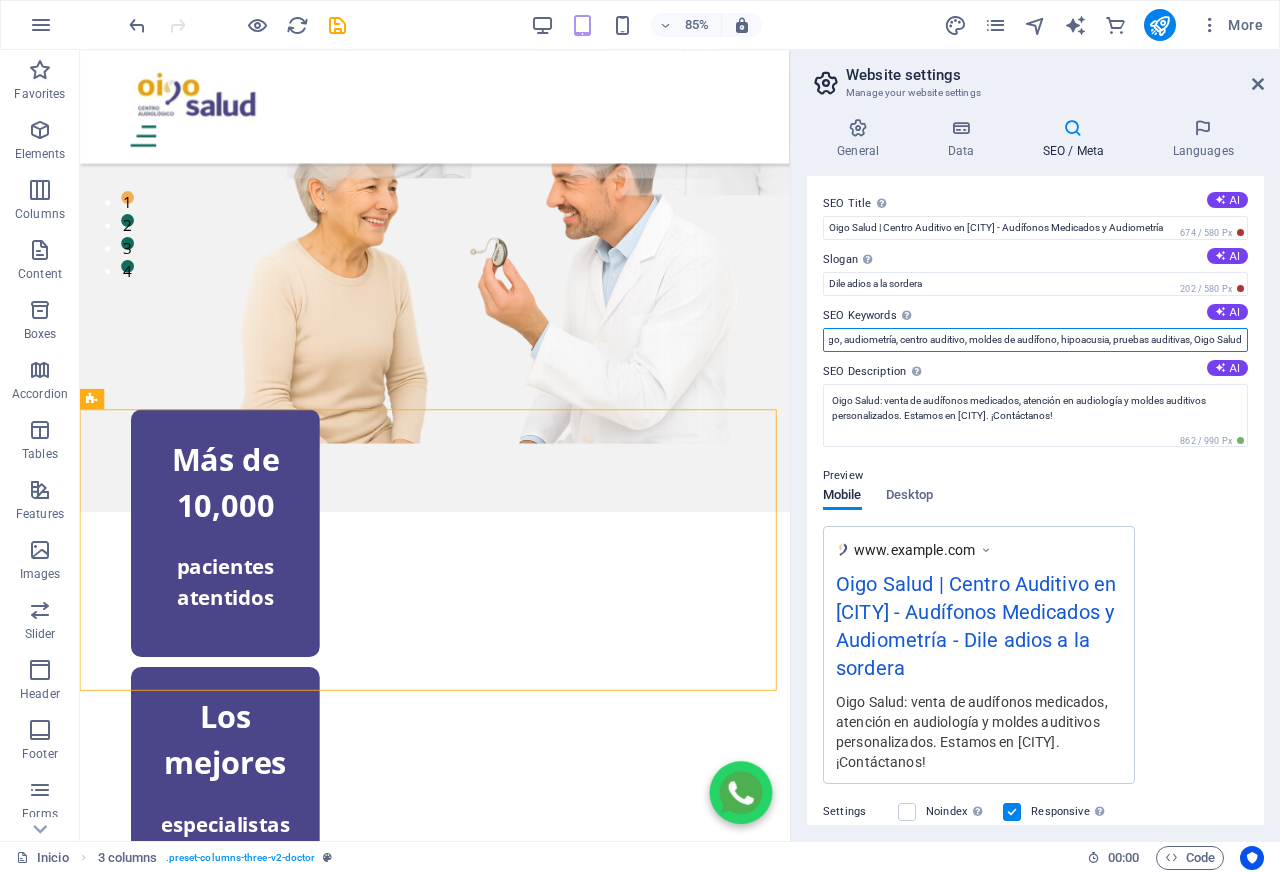 paste on "centro auditivo, audífonos medicados, audiometría, salud auditiva, [CITY]" 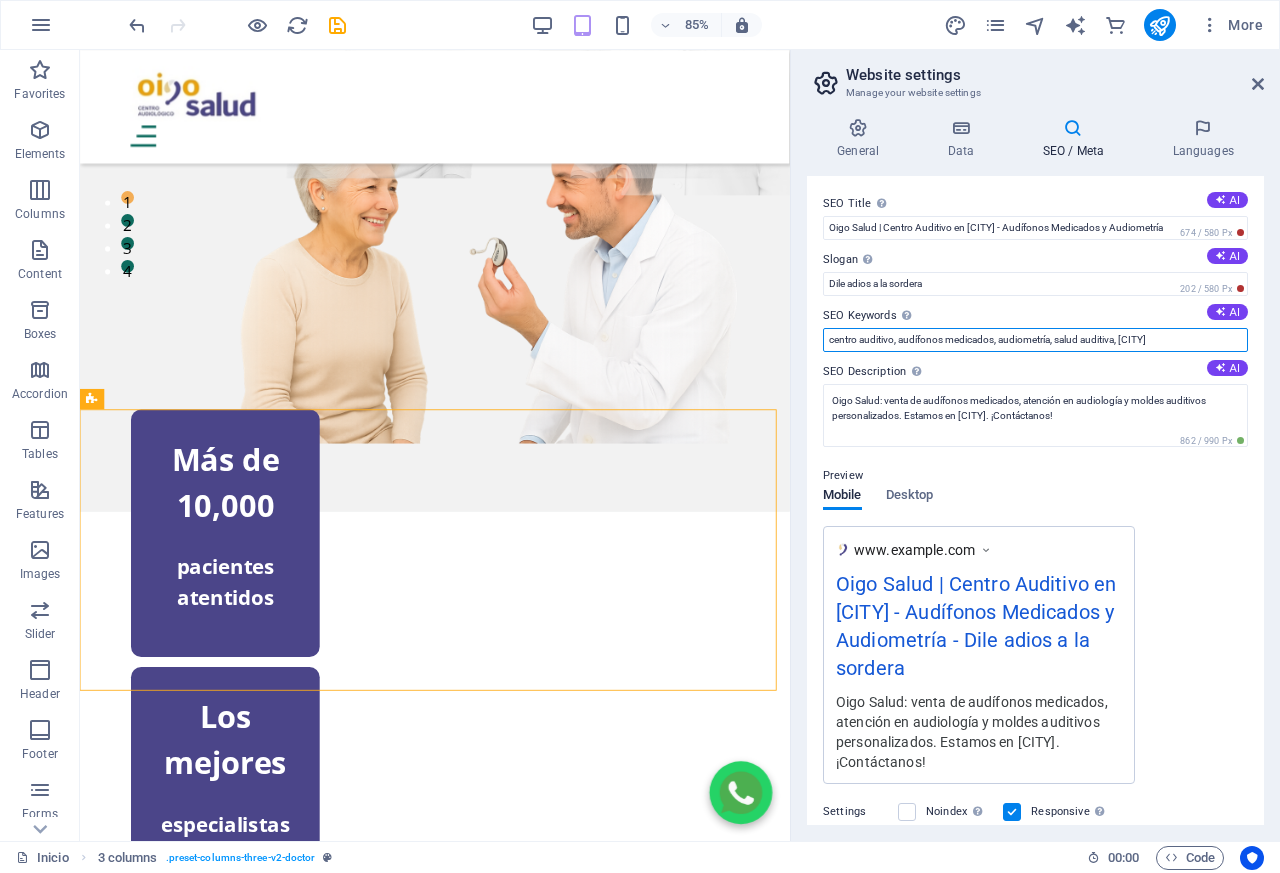 scroll, scrollTop: 0, scrollLeft: 0, axis: both 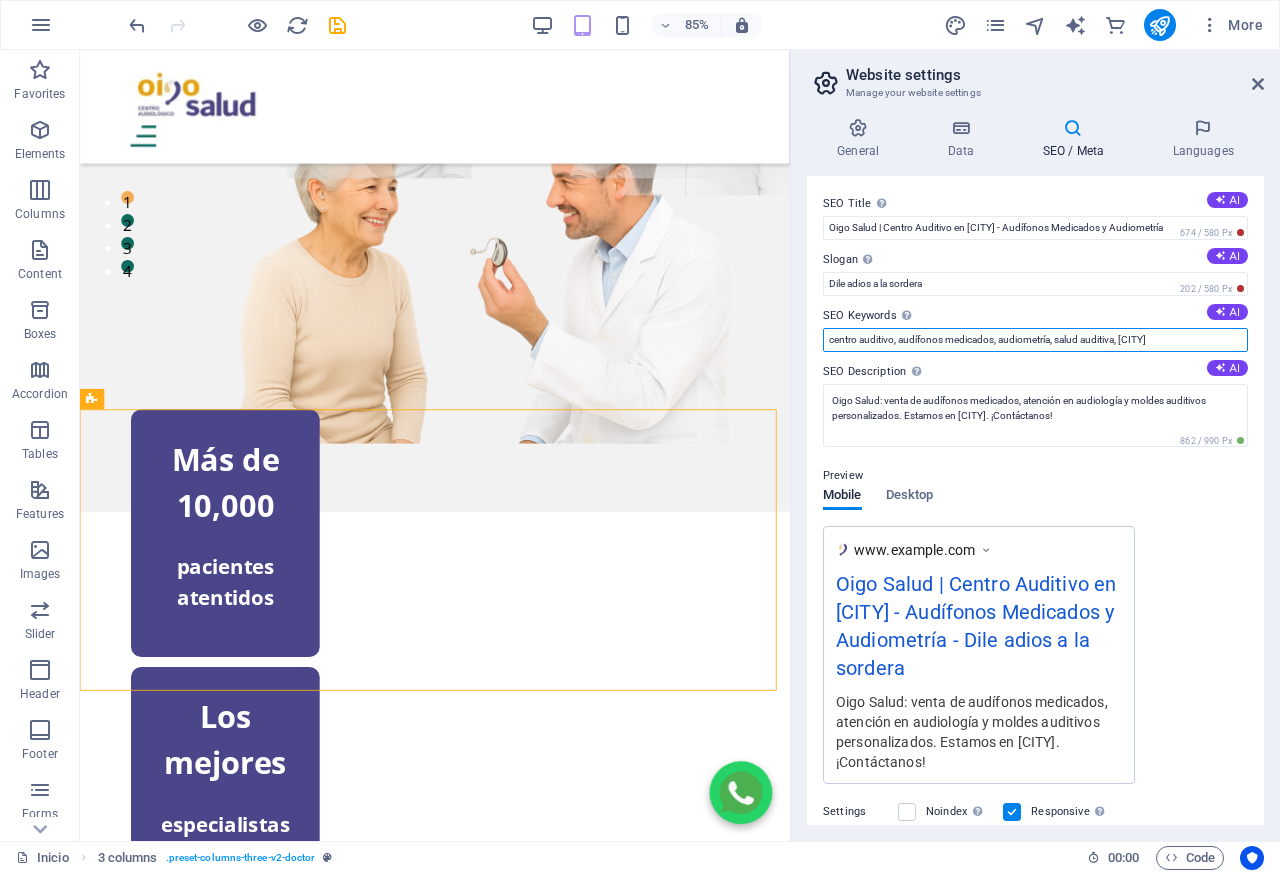 type on "centro auditivo, audífonos medicados, audiometría, salud auditiva, [CITY]" 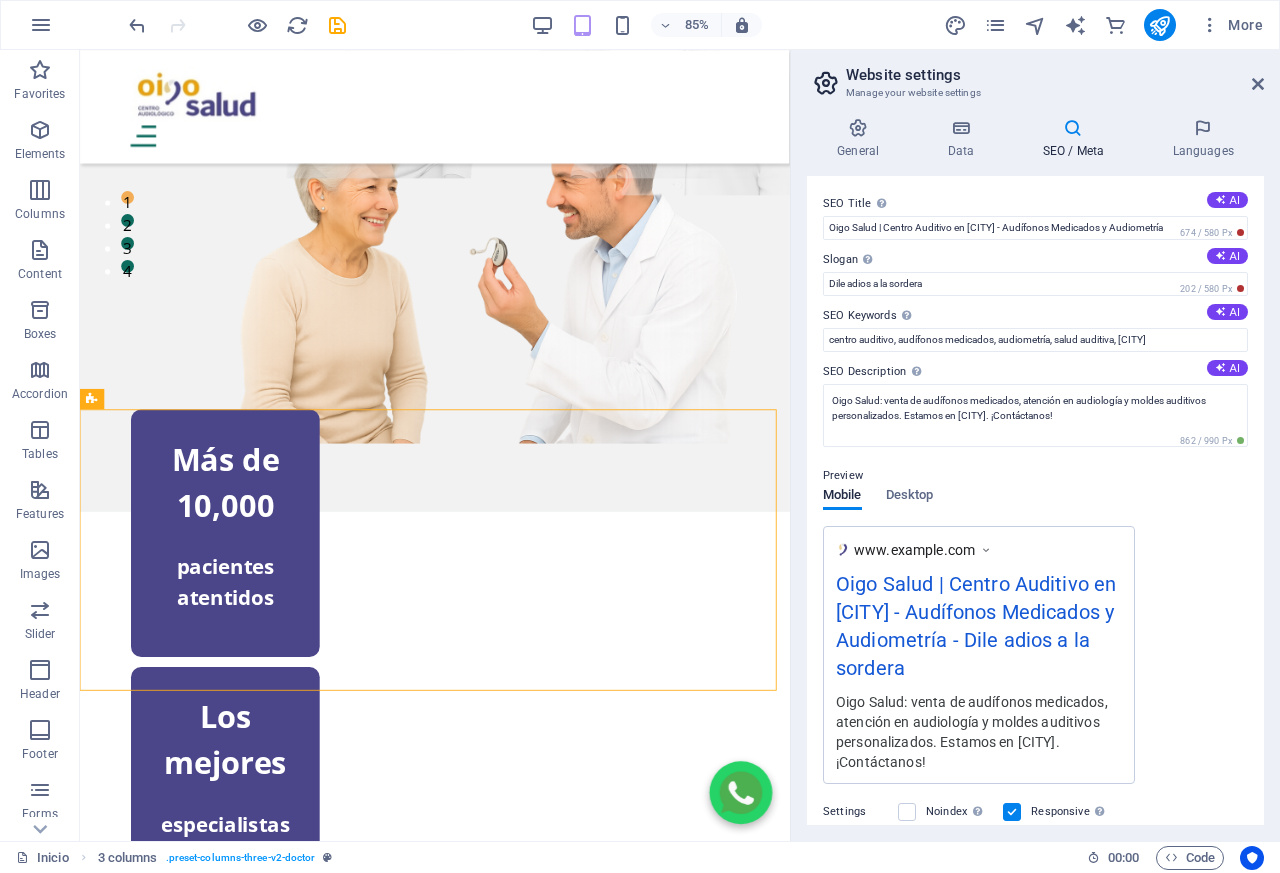 click on "SEO Description Describe the contents of your website - this is crucial for search engines and SEO! AI" at bounding box center (1035, 372) 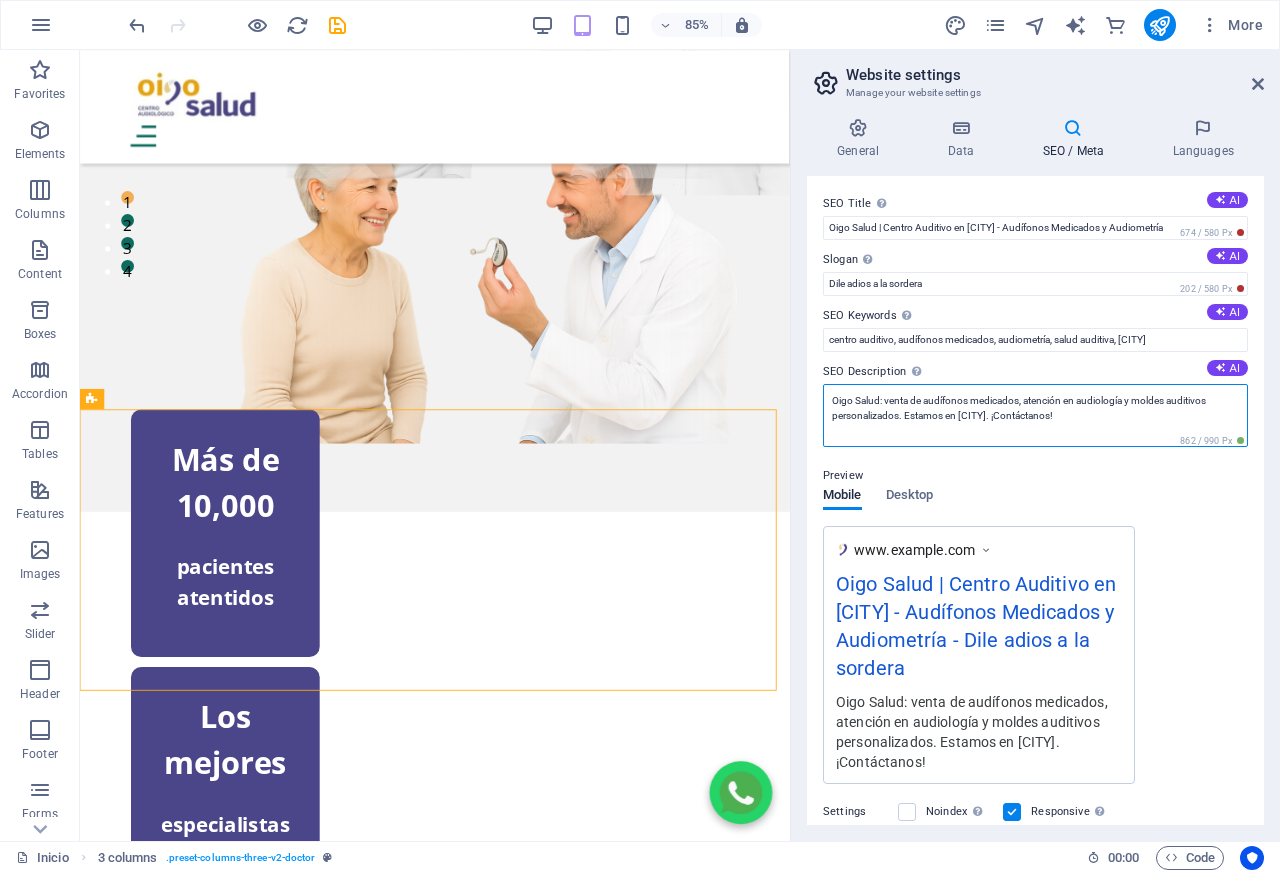 click on "Oigo Salud: venta de audífonos medicados, atención en audiología y moldes auditivos personalizados. Estamos en [CITY]. ¡Contáctanos!" at bounding box center (1035, 415) 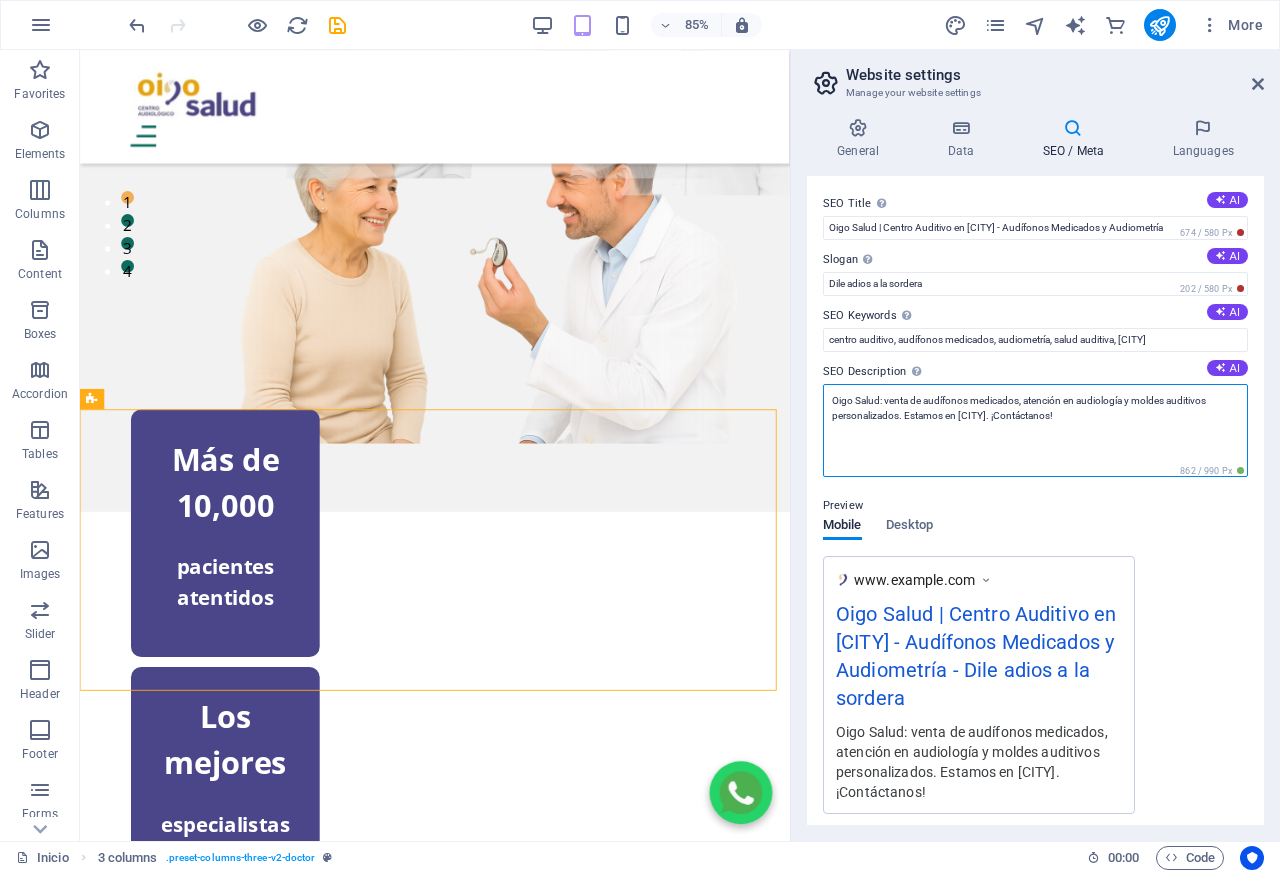 paste on "Centro auditivo Oigo Salud en [CITY]: servicios de audiometría, venta de audífonos medicados y asesoría personalizada. Recupera tu audición con nuestros especialistas." 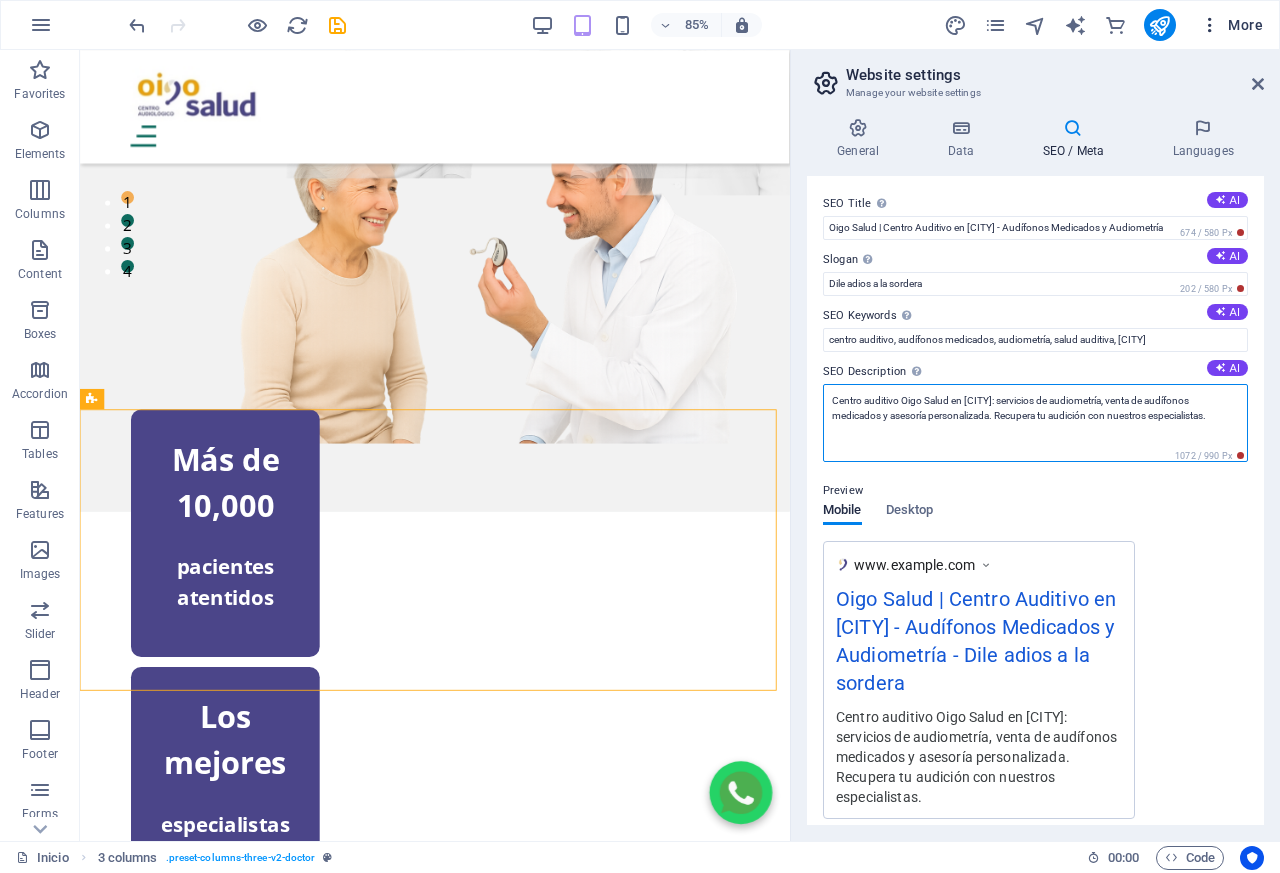 type on "Centro auditivo Oigo Salud en [CITY]: servicios de audiometría, venta de audífonos medicados y asesoría personalizada. Recupera tu audición con nuestros especialistas." 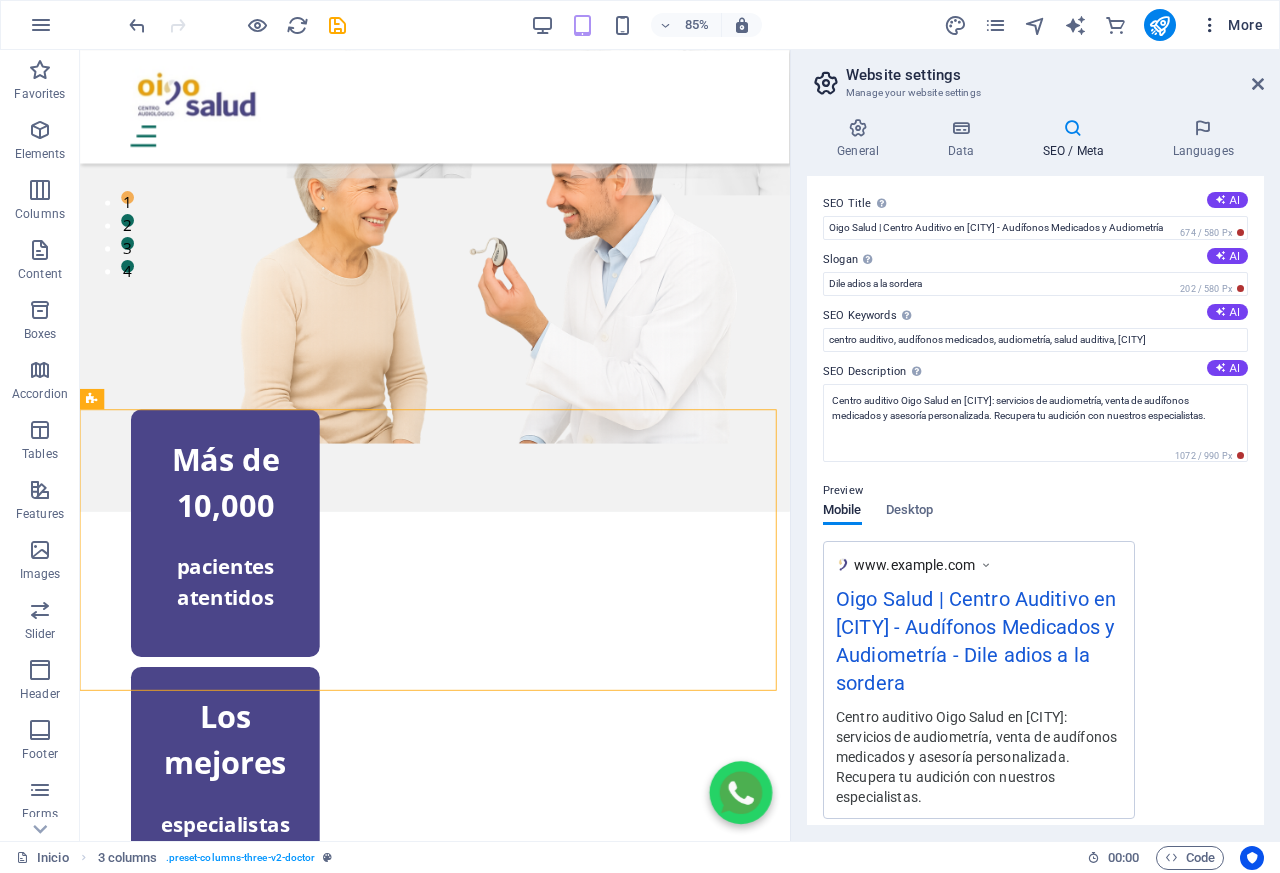 click at bounding box center [1210, 25] 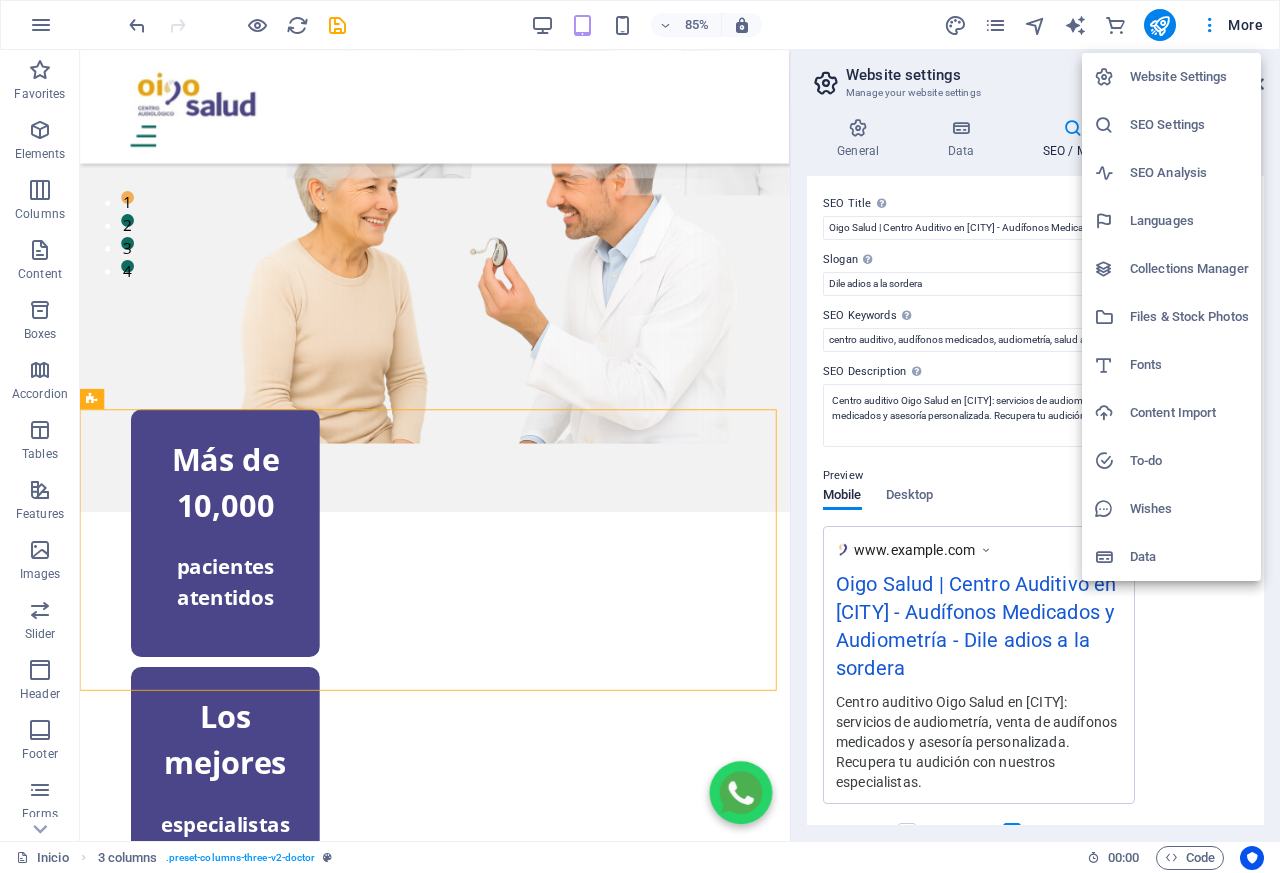 click on "SEO Settings" at bounding box center (1189, 125) 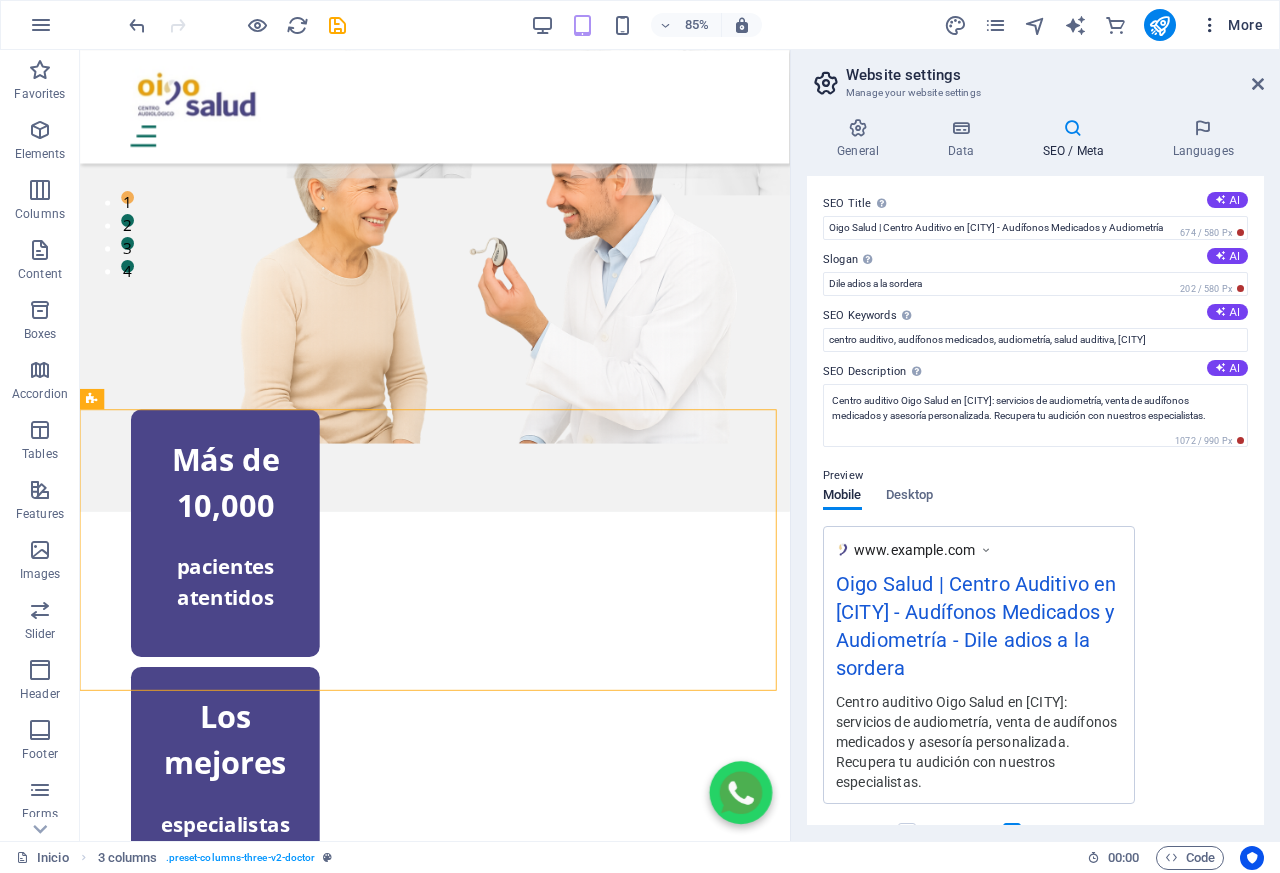 click on "More" at bounding box center (1231, 25) 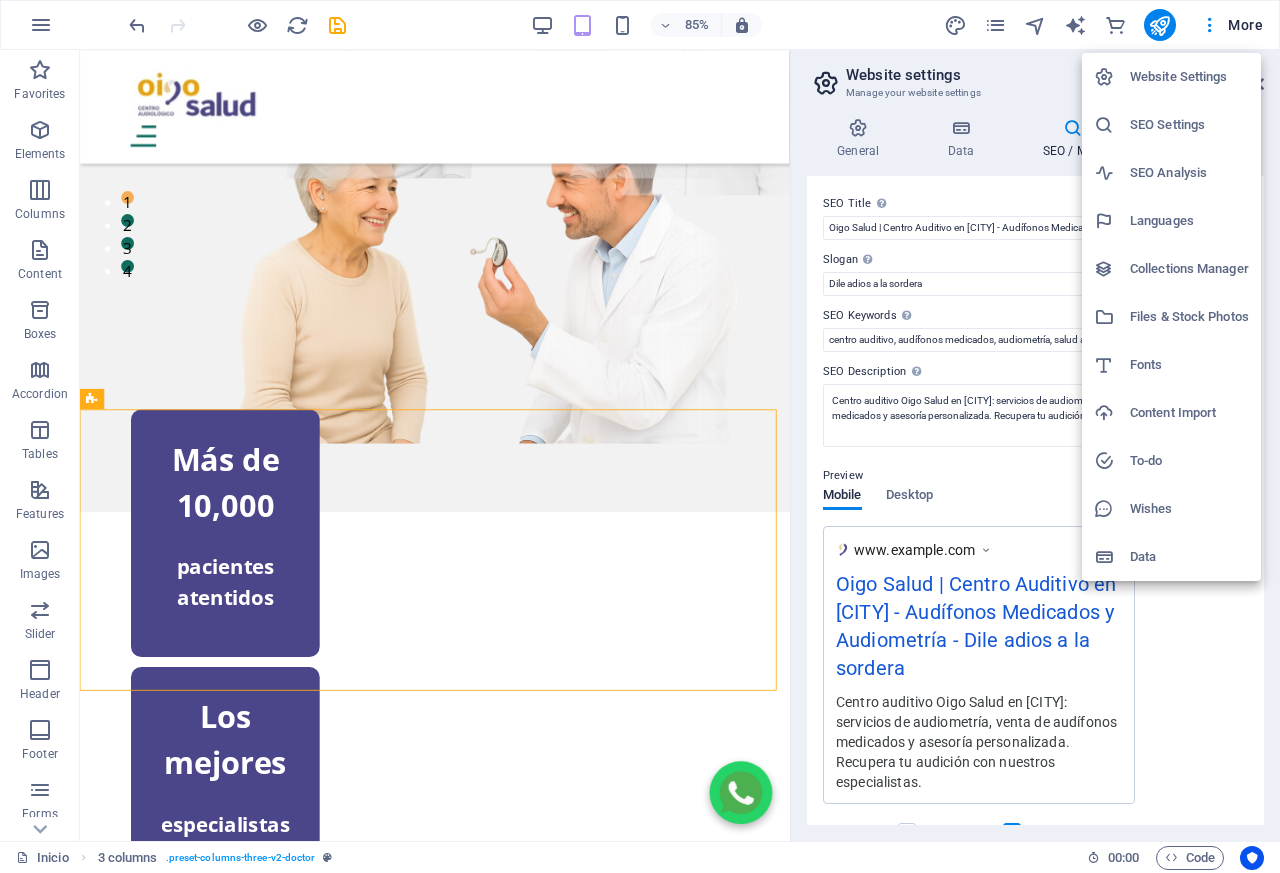 click on "SEO Settings" at bounding box center [1189, 125] 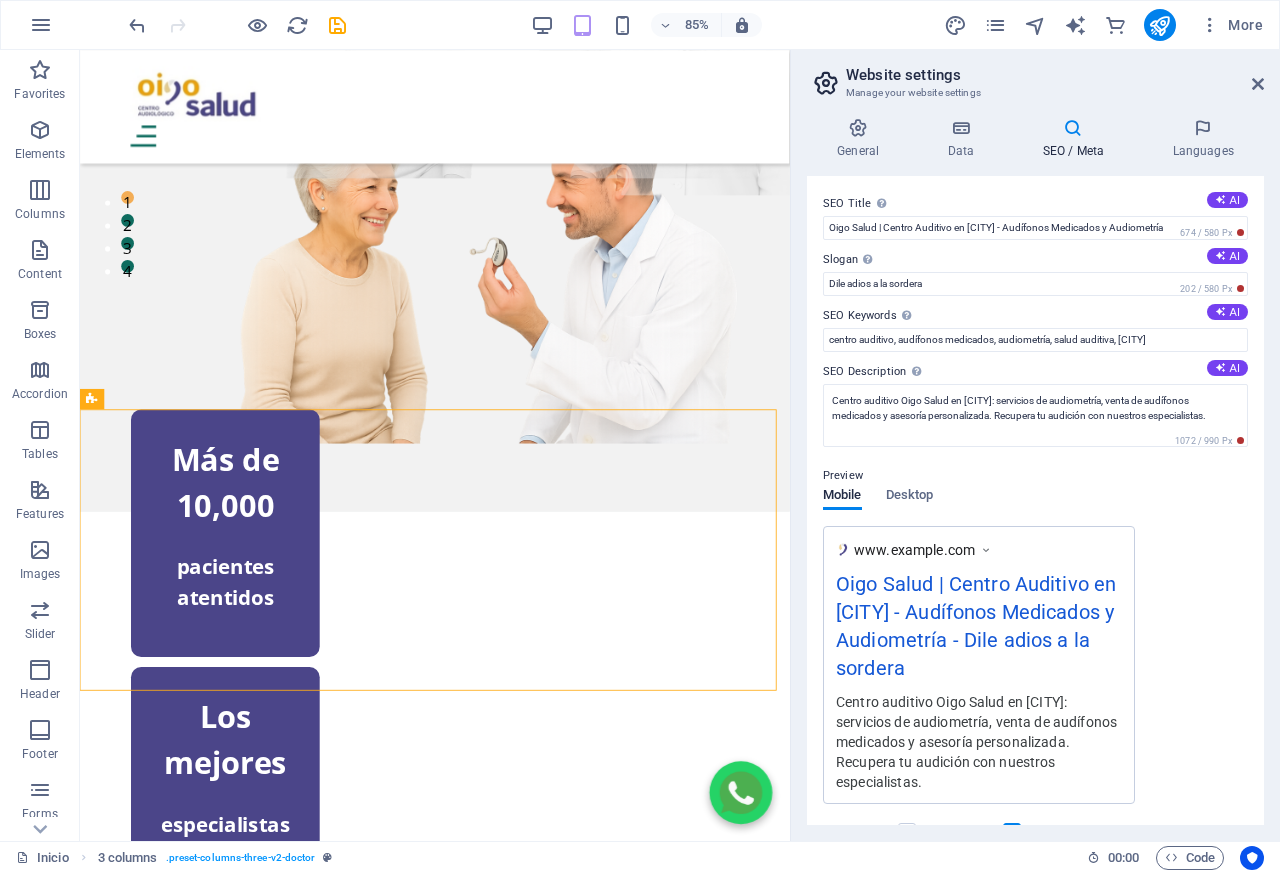click on "Website settings Manage your website settings" at bounding box center [1037, 76] 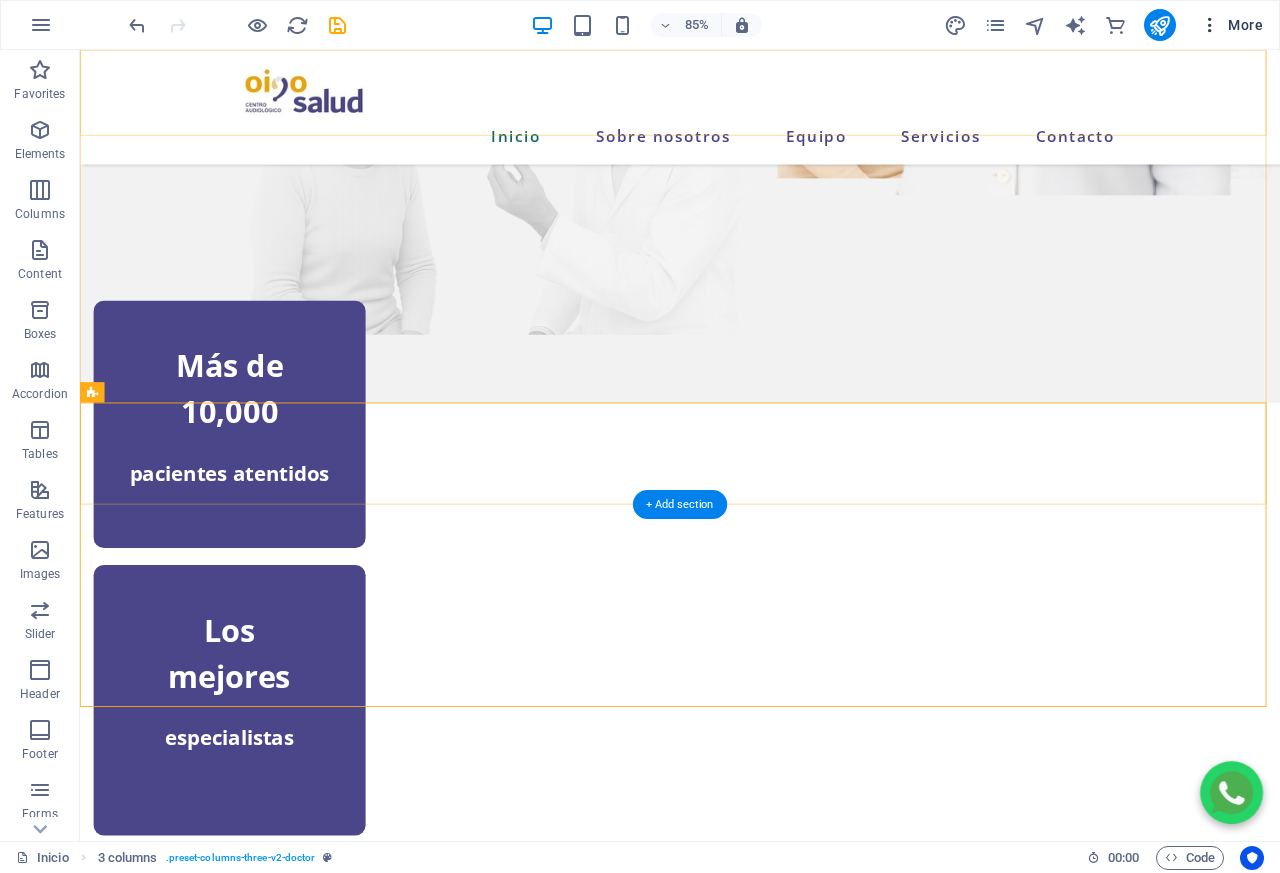 click on "More" at bounding box center (1231, 25) 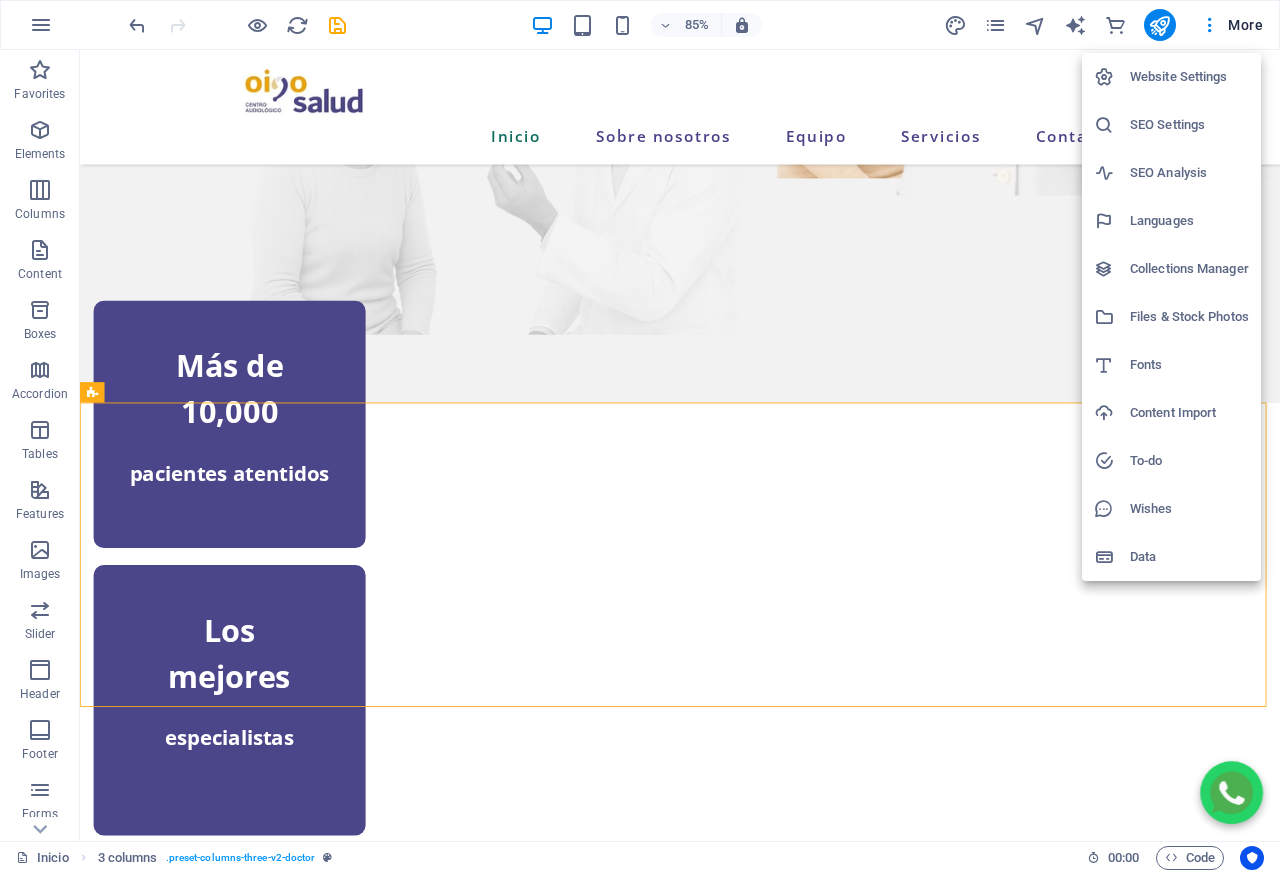 click on "SEO Settings" at bounding box center [1189, 125] 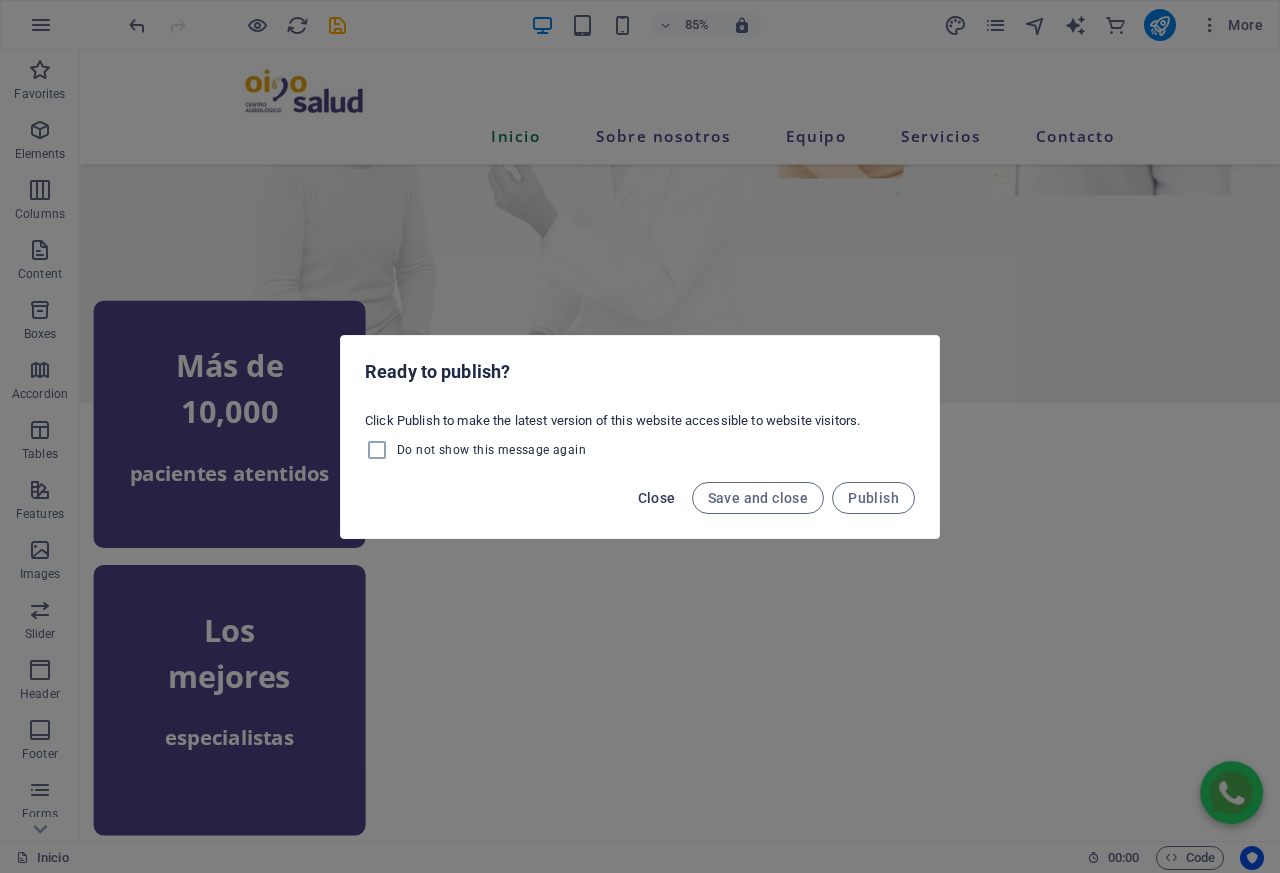 click on "Close" at bounding box center [657, 498] 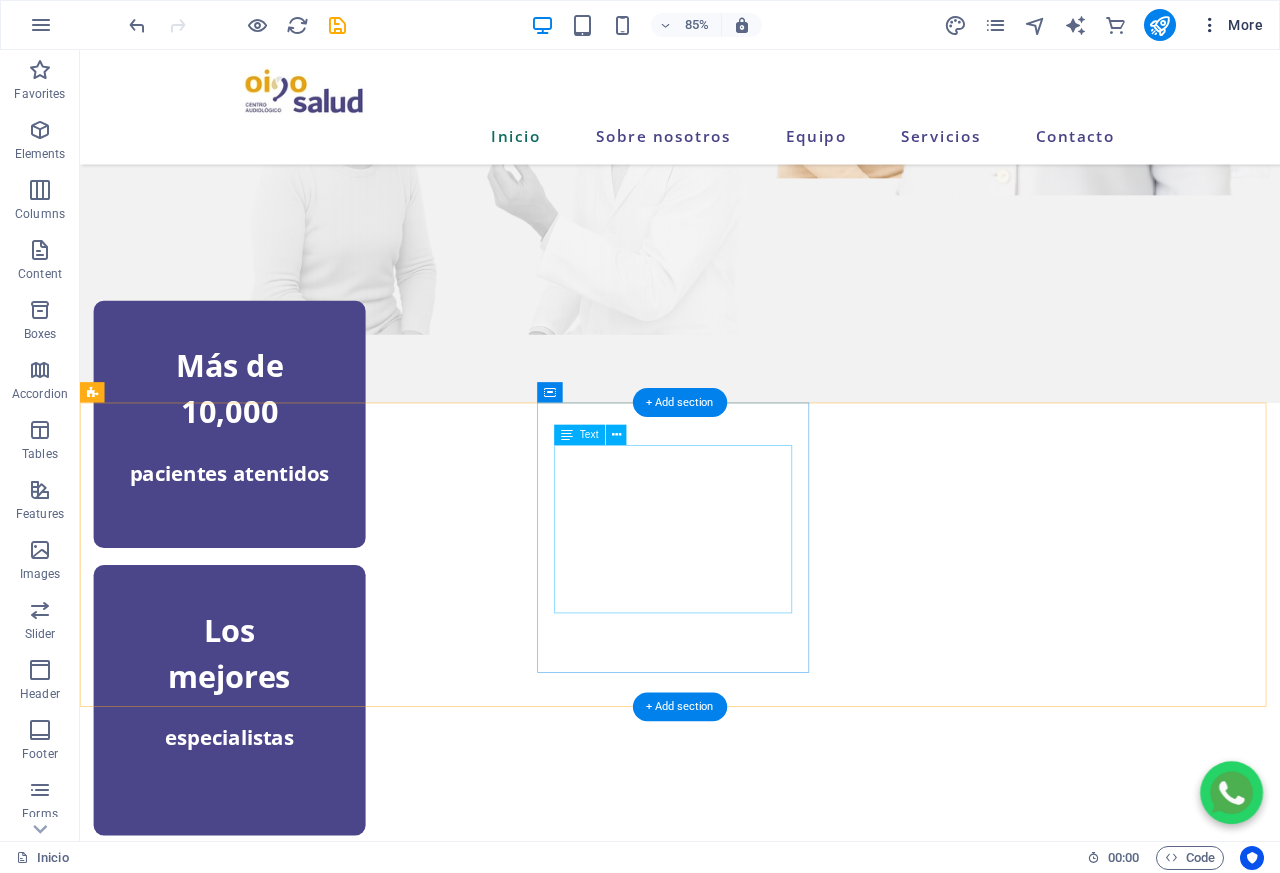 click on "More" at bounding box center (1231, 25) 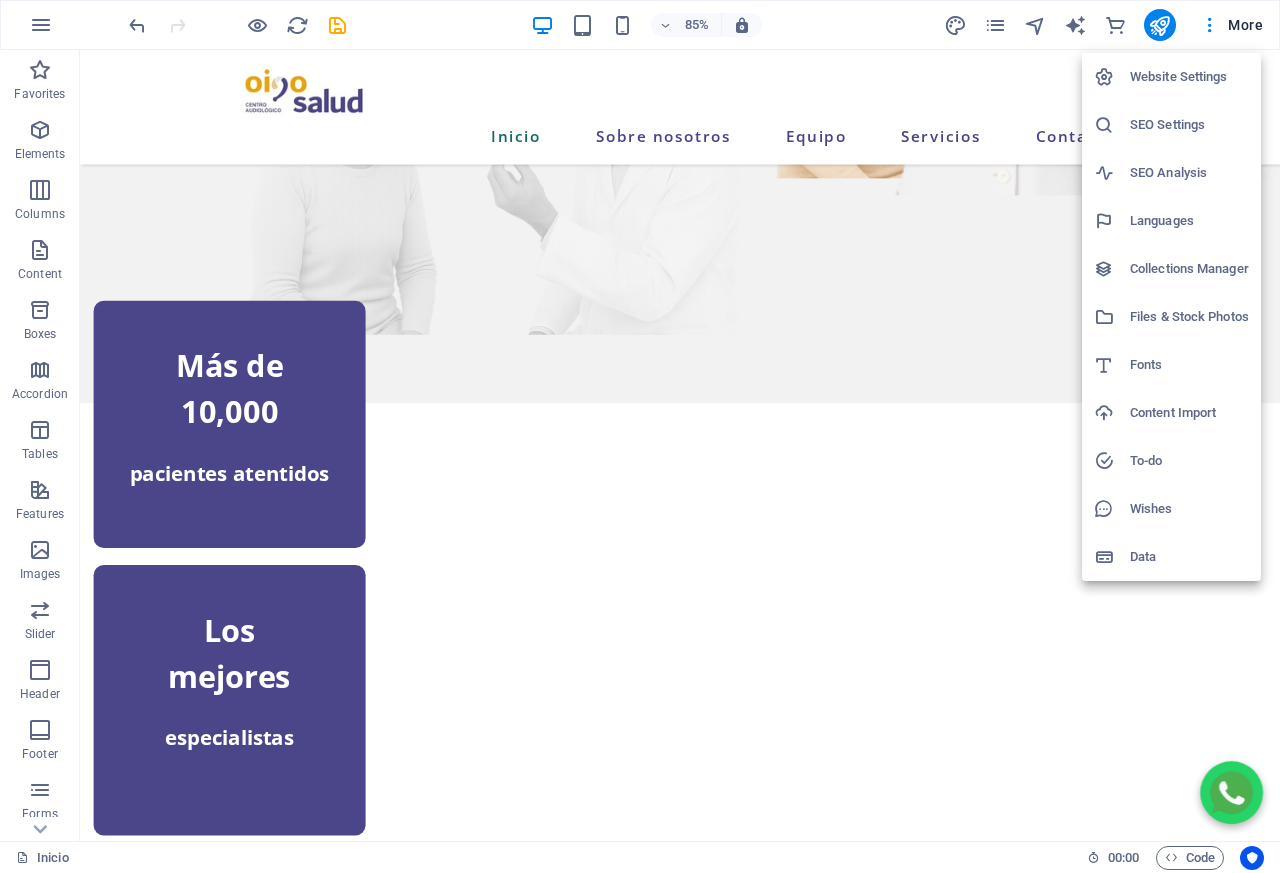 click on "Collections Manager" at bounding box center (1189, 269) 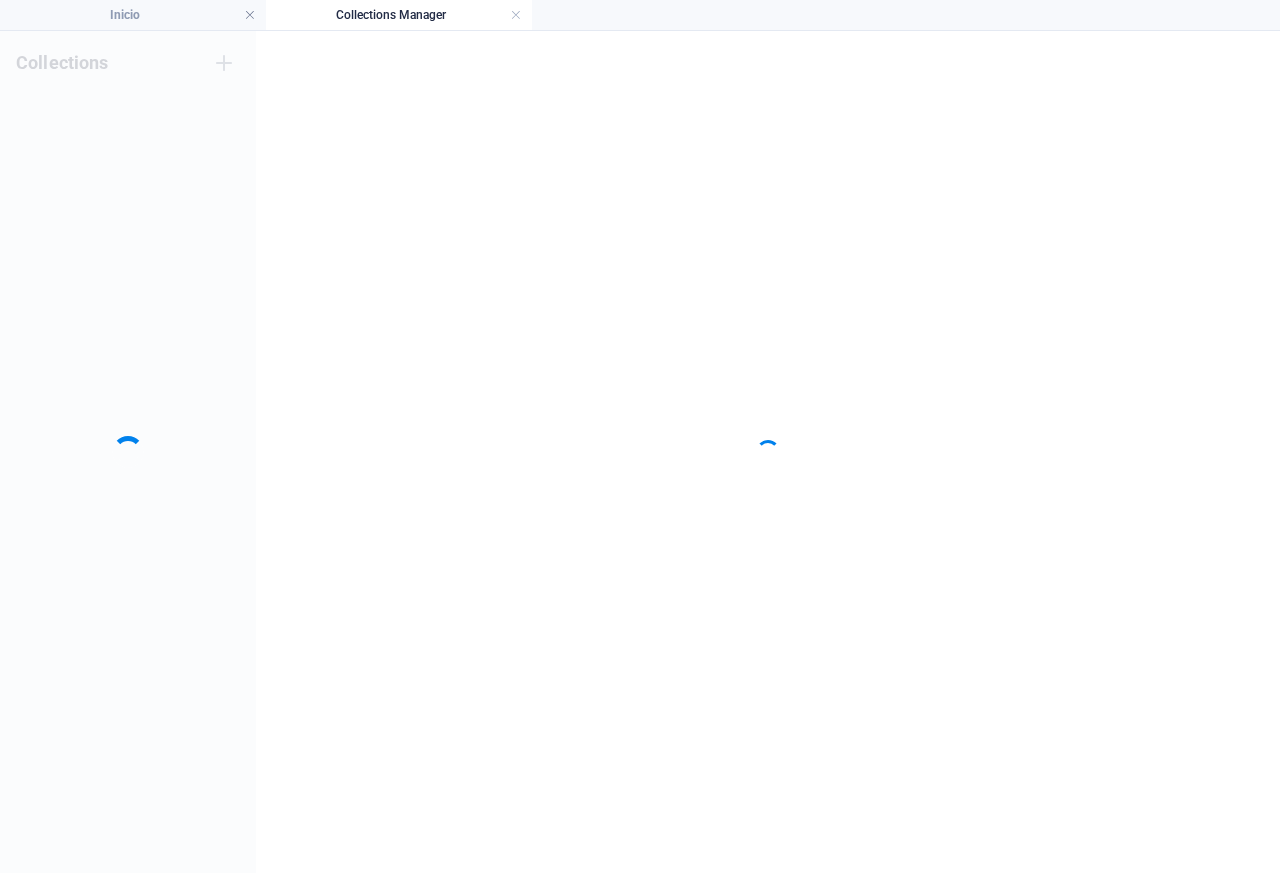 scroll, scrollTop: 0, scrollLeft: 0, axis: both 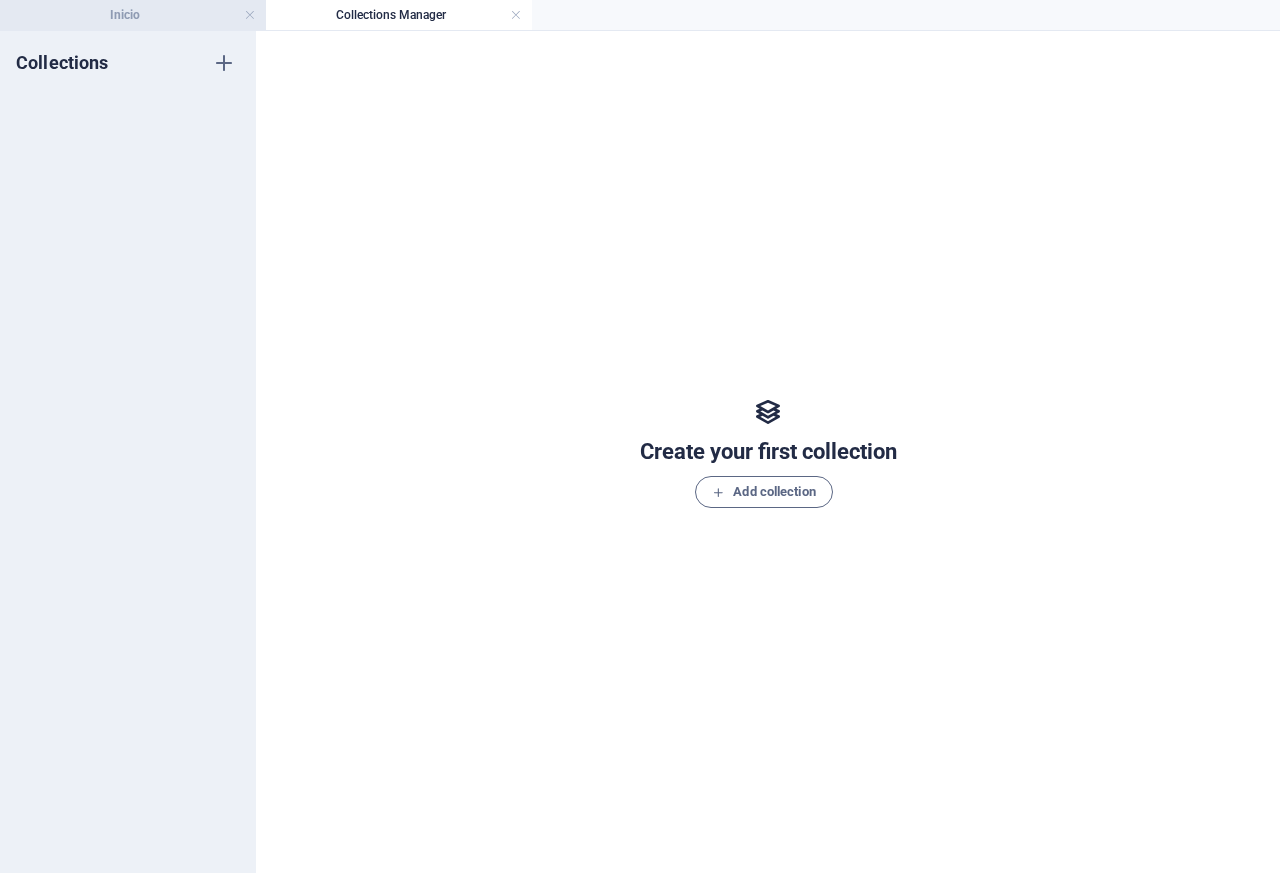 click on "Inicio" at bounding box center [133, 15] 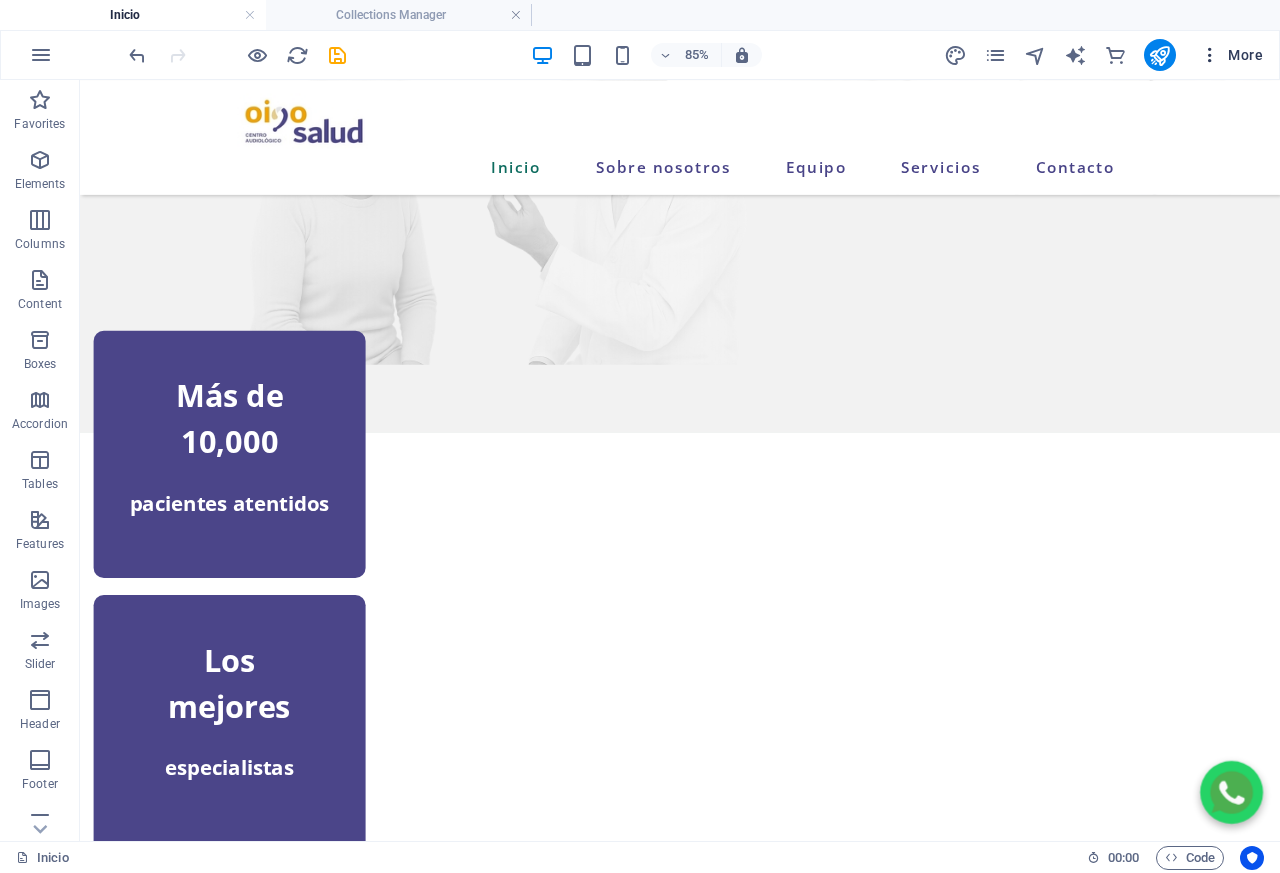 click on "More" at bounding box center [1231, 55] 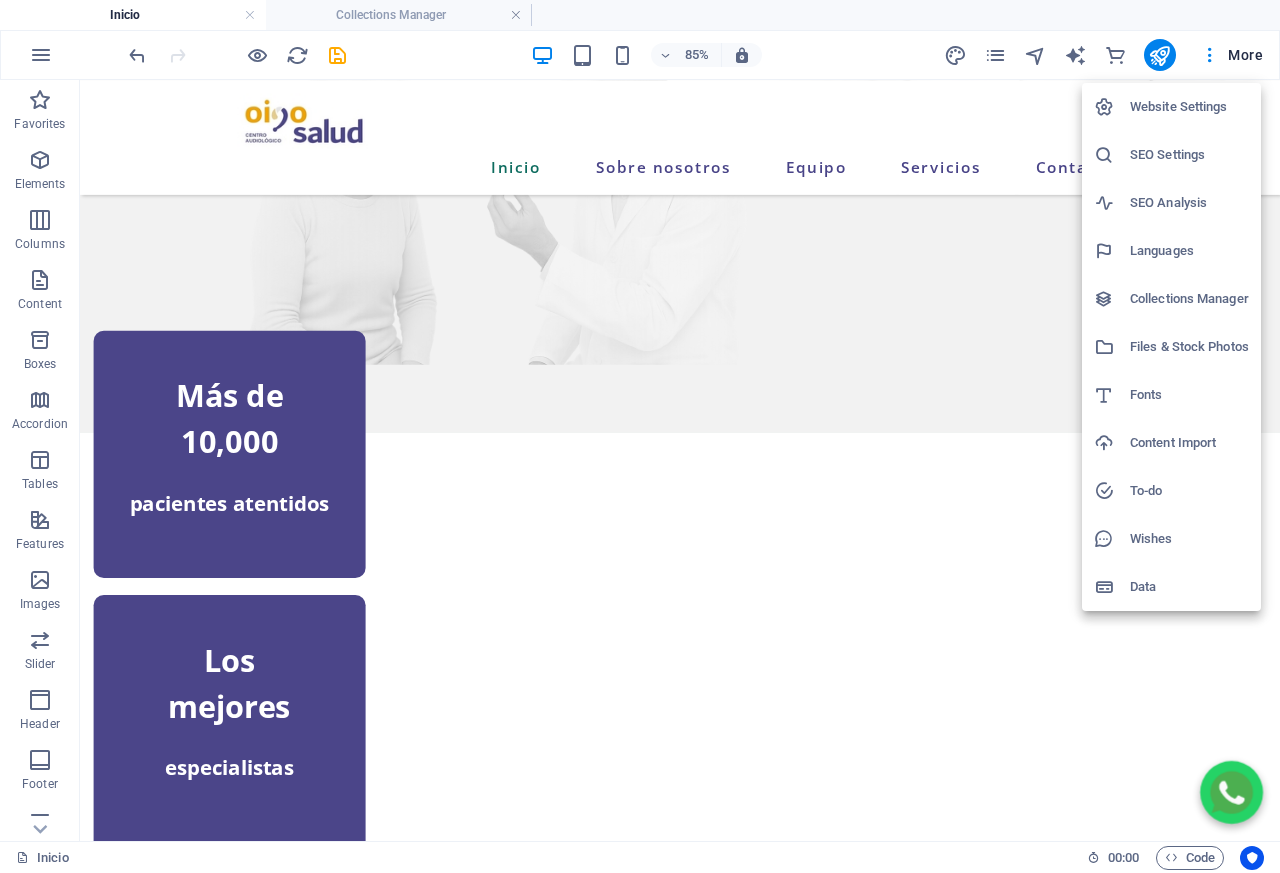 click on "SEO Analysis" at bounding box center (1189, 203) 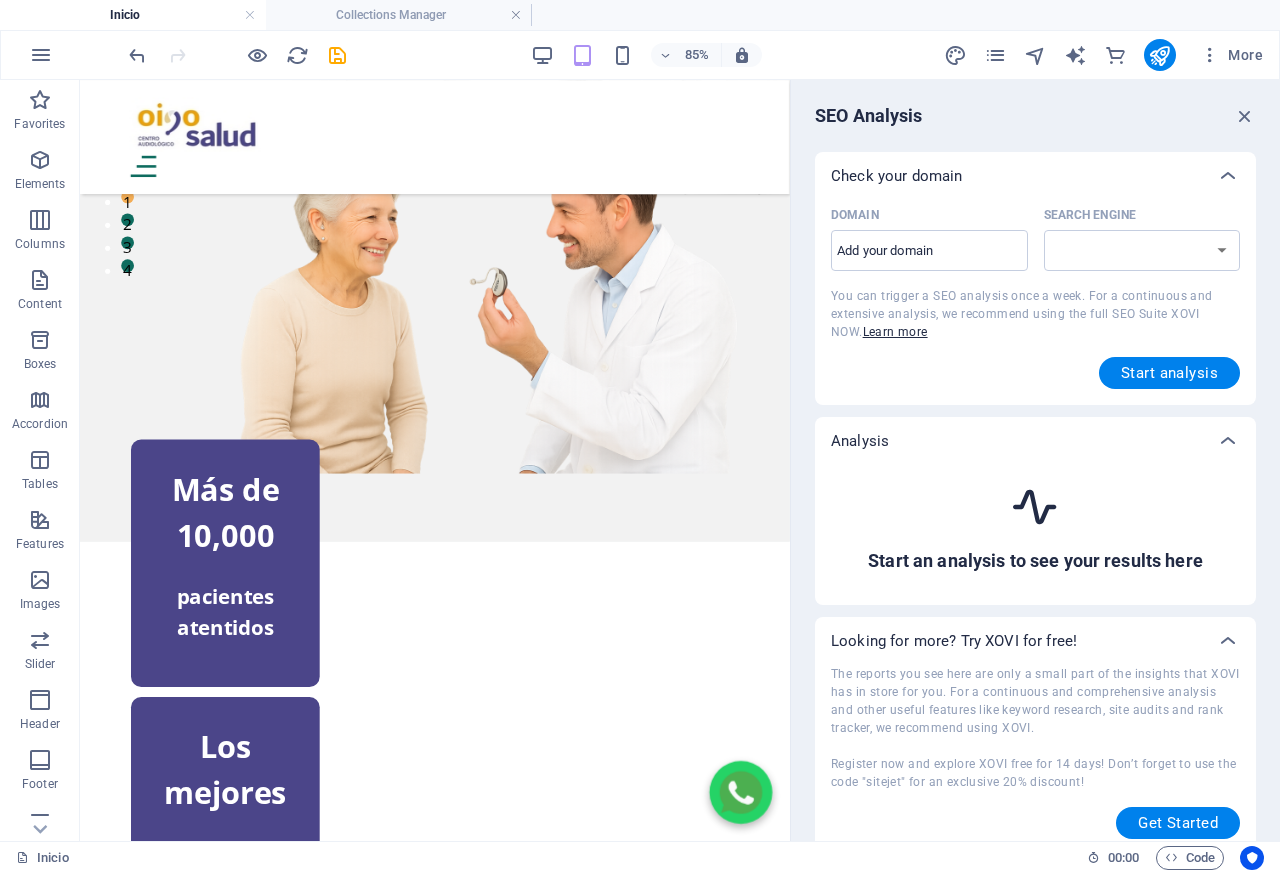 select on "google.com" 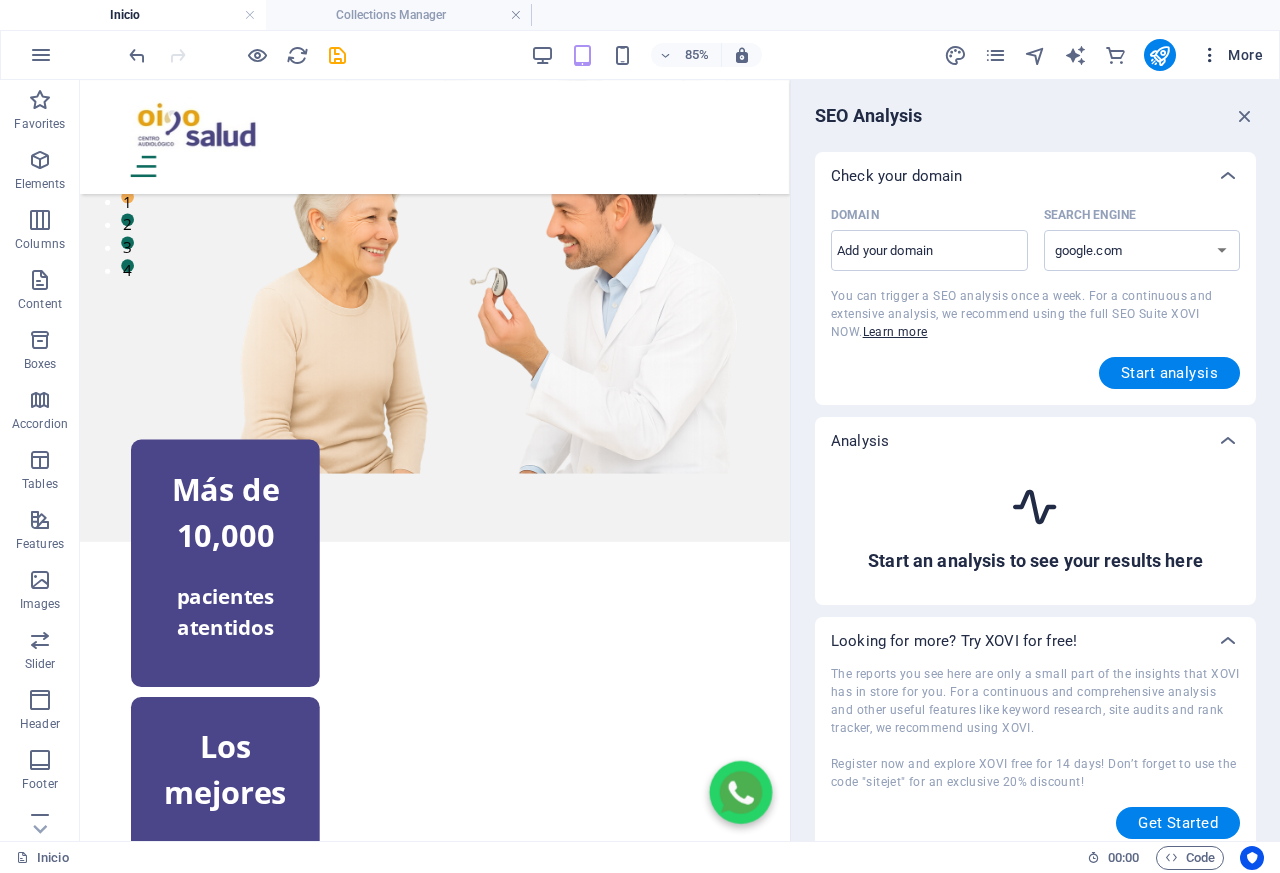 click on "More" at bounding box center [1231, 55] 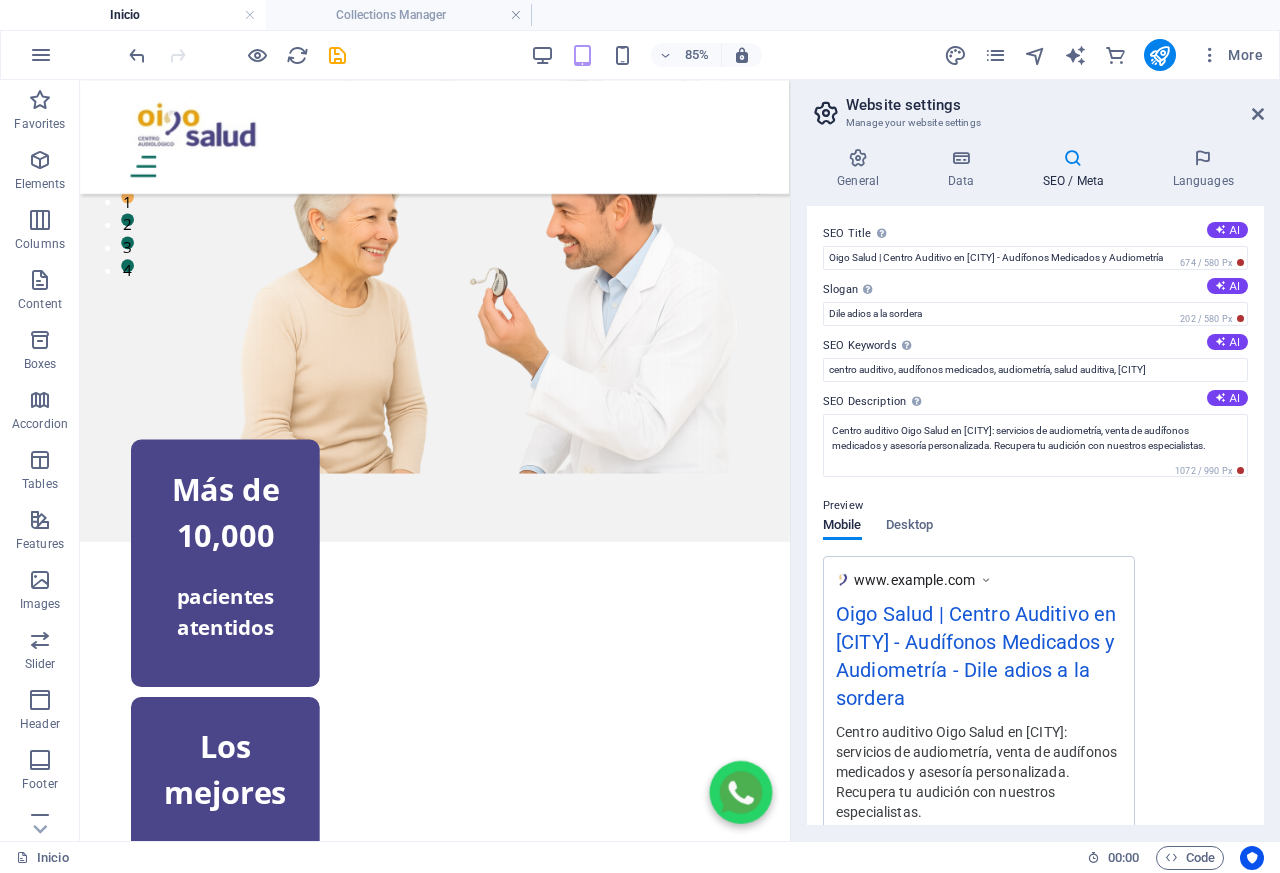 click on "Inicio 00 : 00 Code" at bounding box center (640, 857) 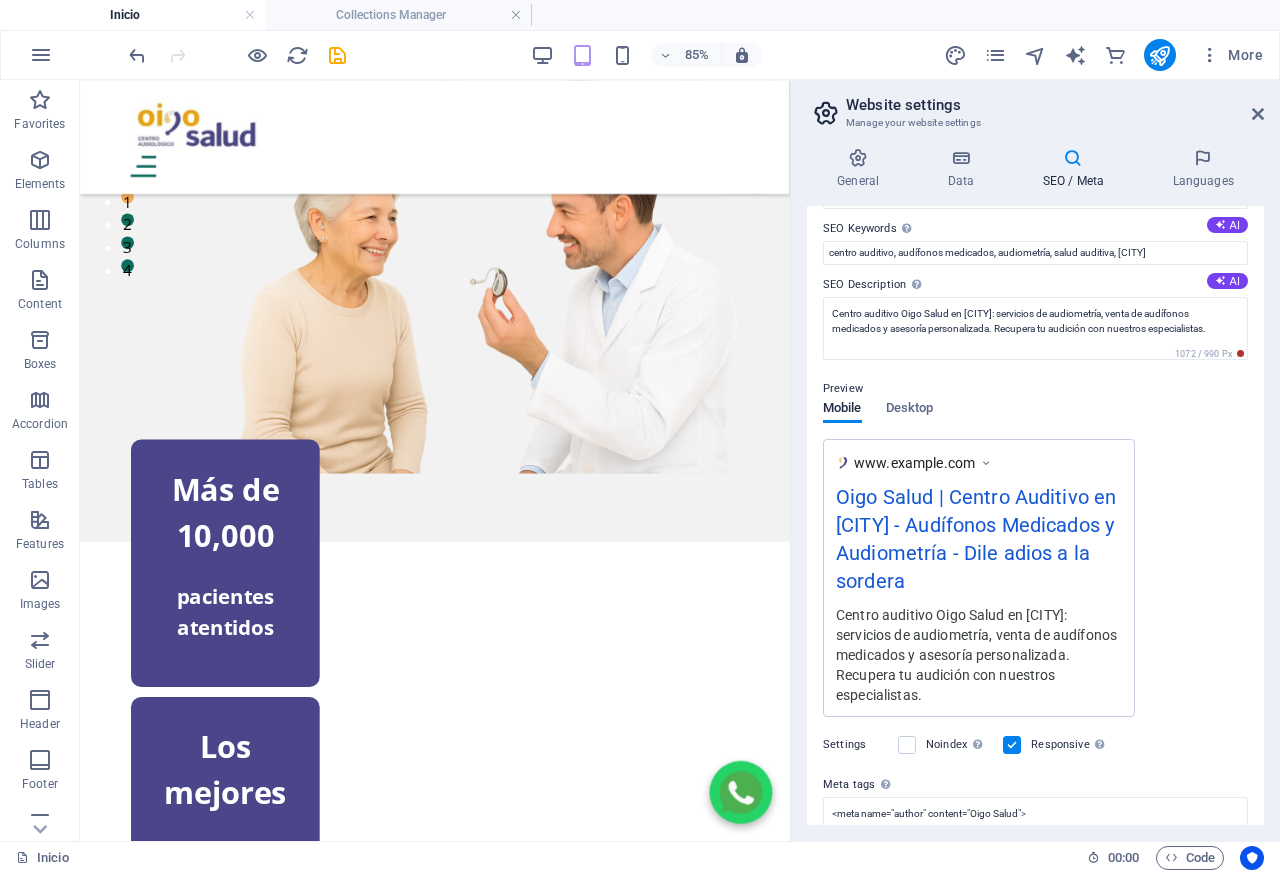 scroll, scrollTop: 281, scrollLeft: 0, axis: vertical 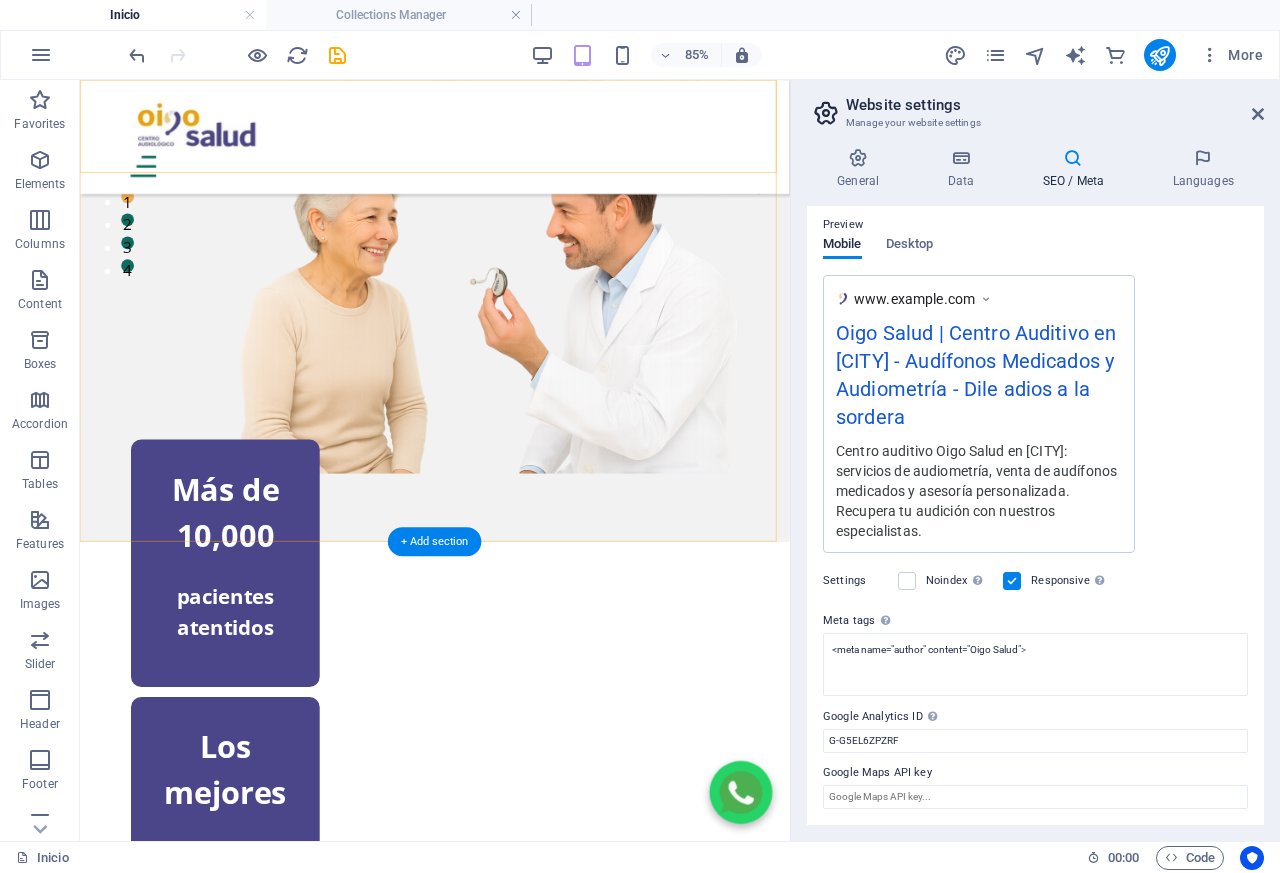 click on "Inicio Sobre nosotros Equipo Servicios Contacto" at bounding box center [497, 147] 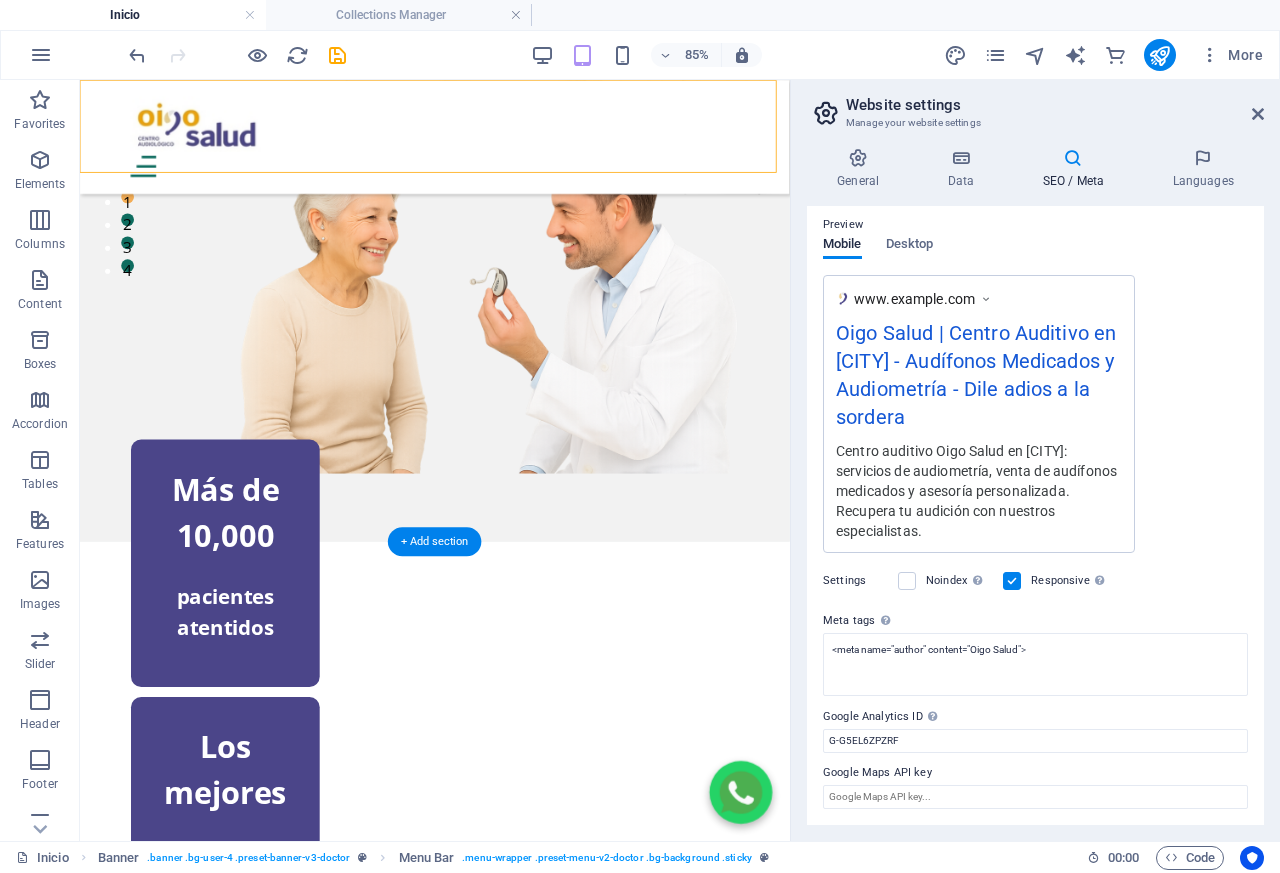 click on "Inicio Sobre nosotros Equipo Servicios Contacto" at bounding box center [497, 147] 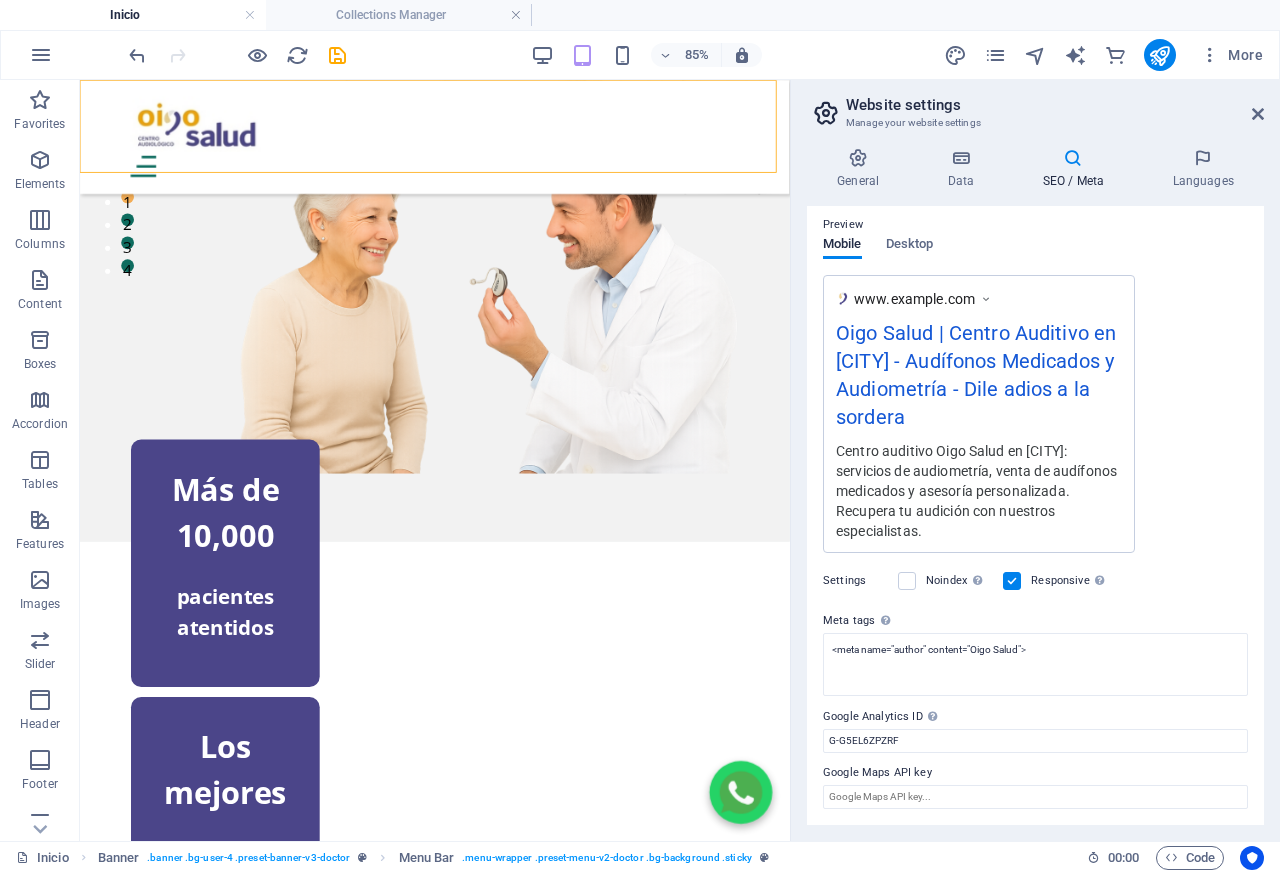 click on "Inicio Banner . banner .bg-user-4 .preset-banner-v3-doctor Menu Bar . menu-wrapper .preset-menu-v2-doctor .bg-background .sticky 00 : 00 Code" at bounding box center (640, 857) 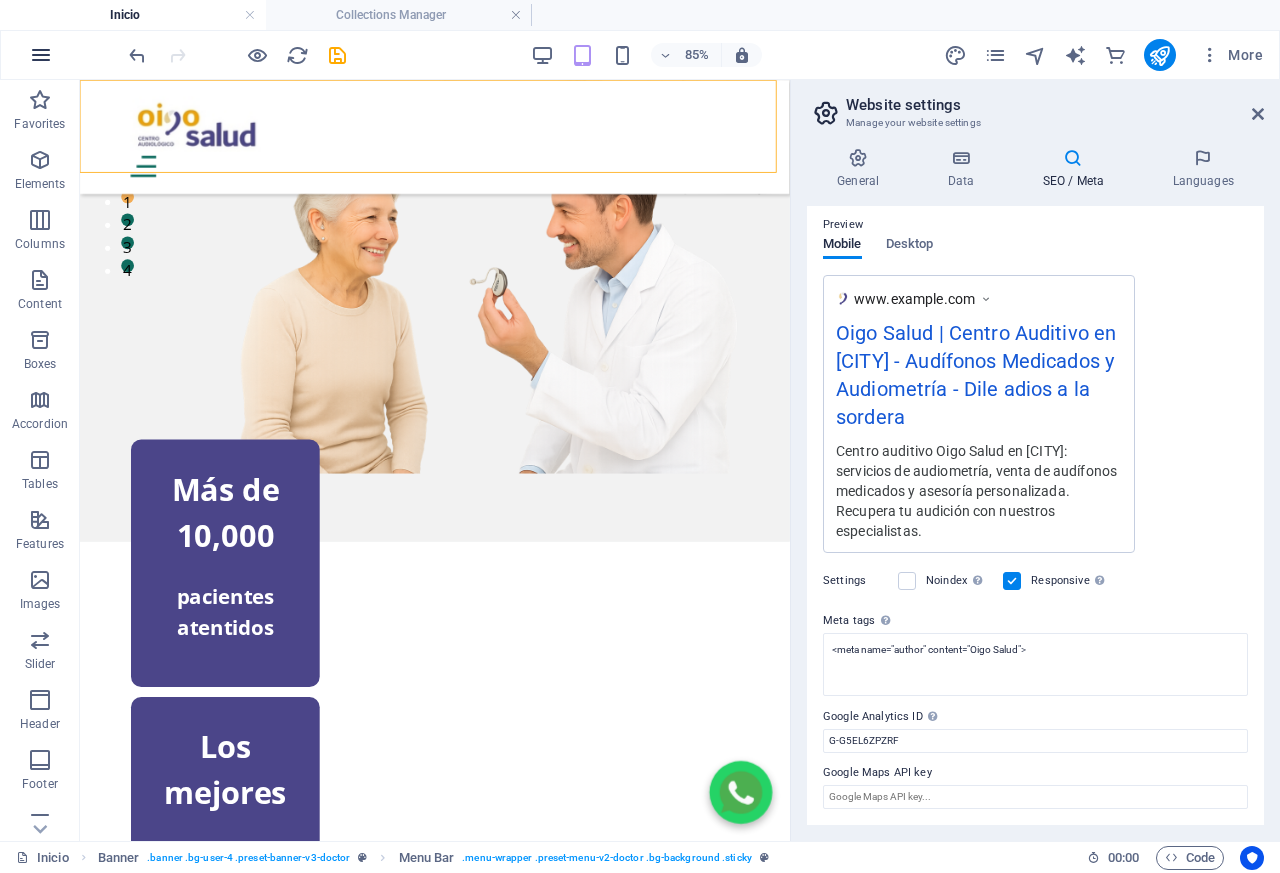 click at bounding box center (41, 55) 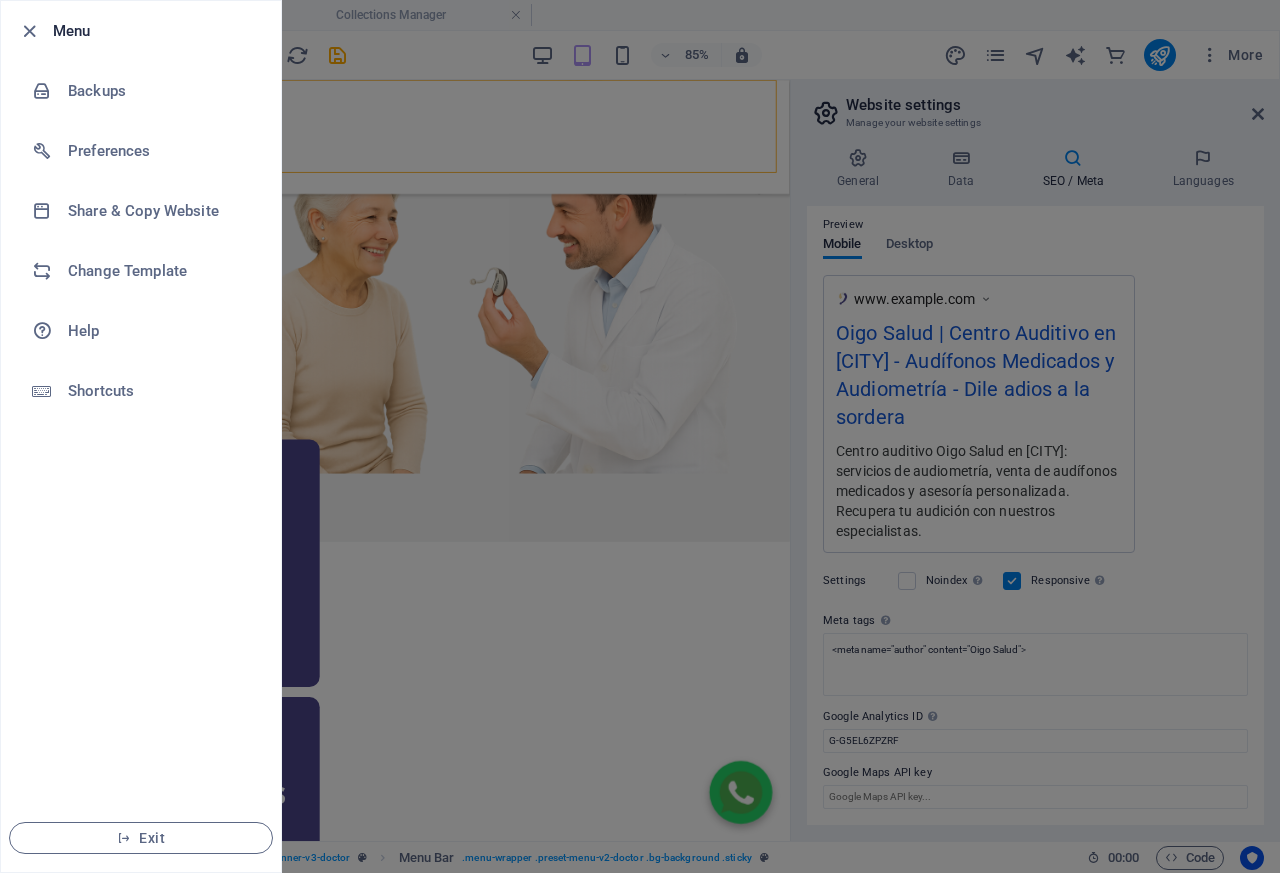 click at bounding box center (640, 436) 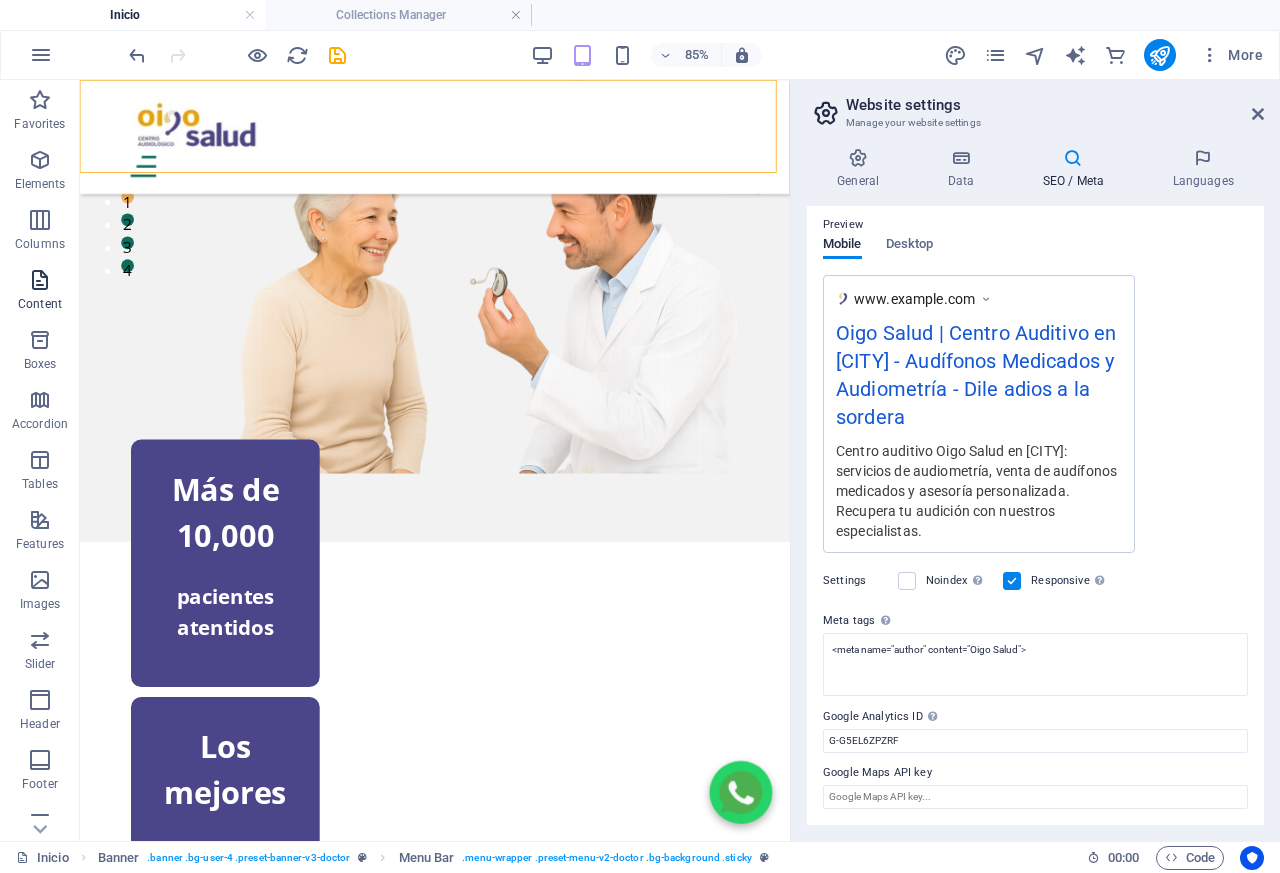 click at bounding box center (40, 280) 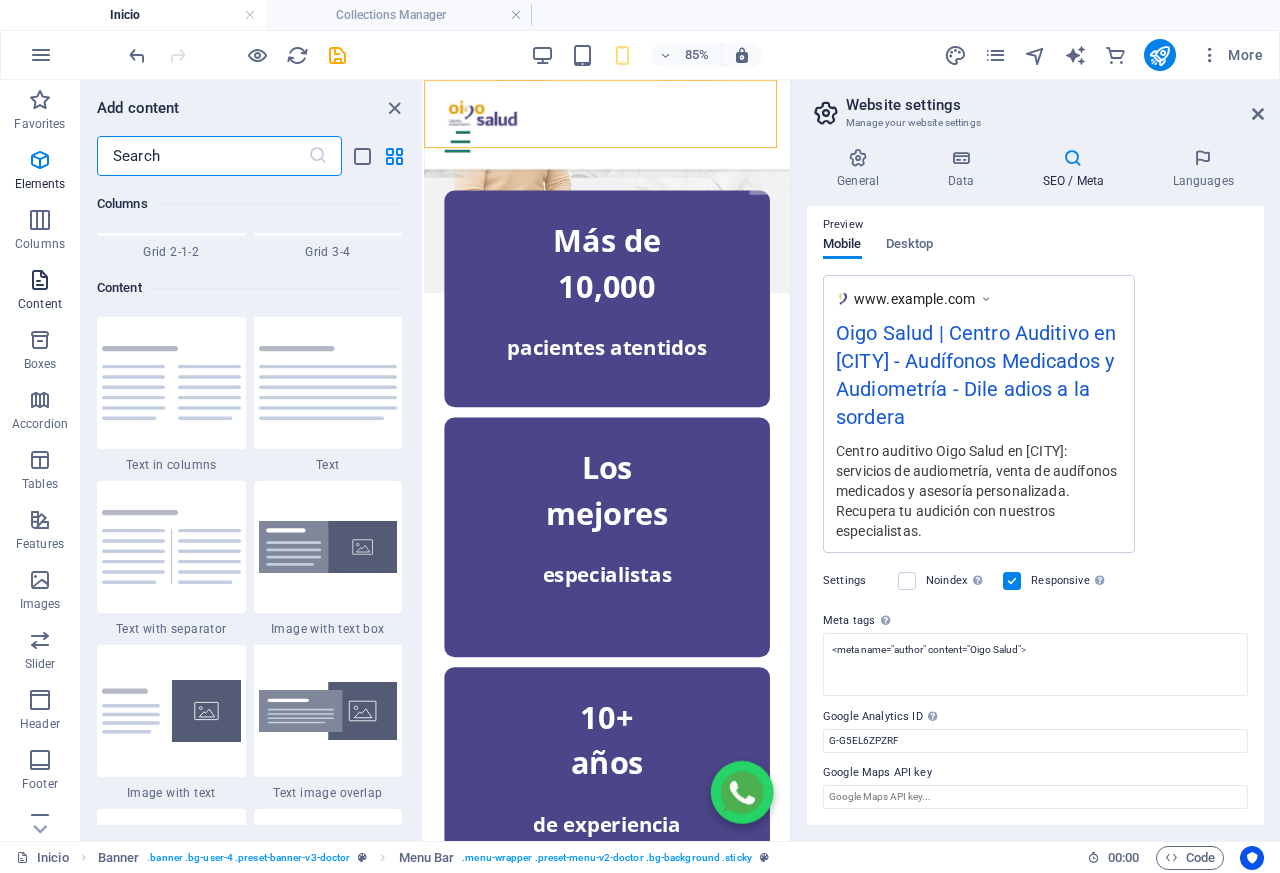 scroll, scrollTop: 3497, scrollLeft: 0, axis: vertical 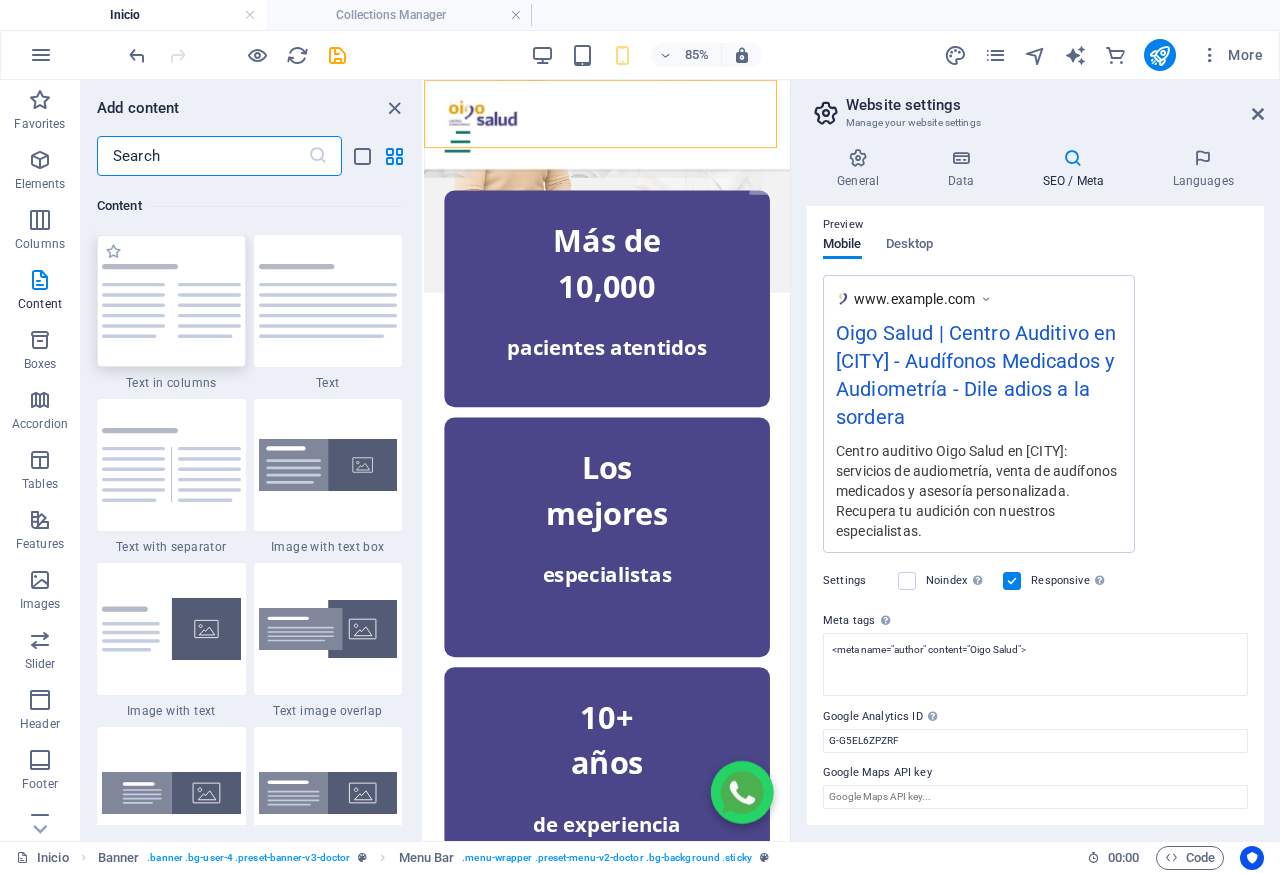 click at bounding box center (171, 301) 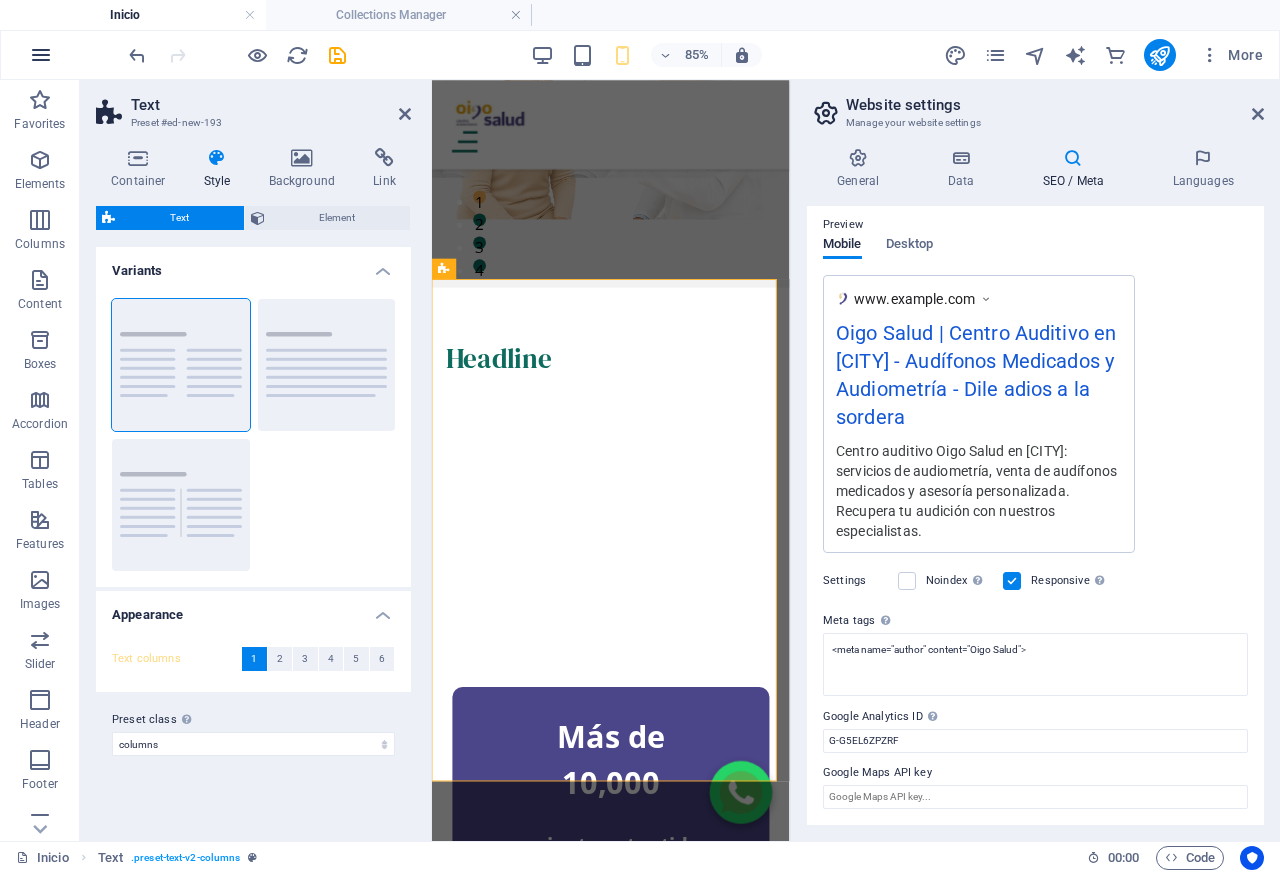 click at bounding box center (41, 55) 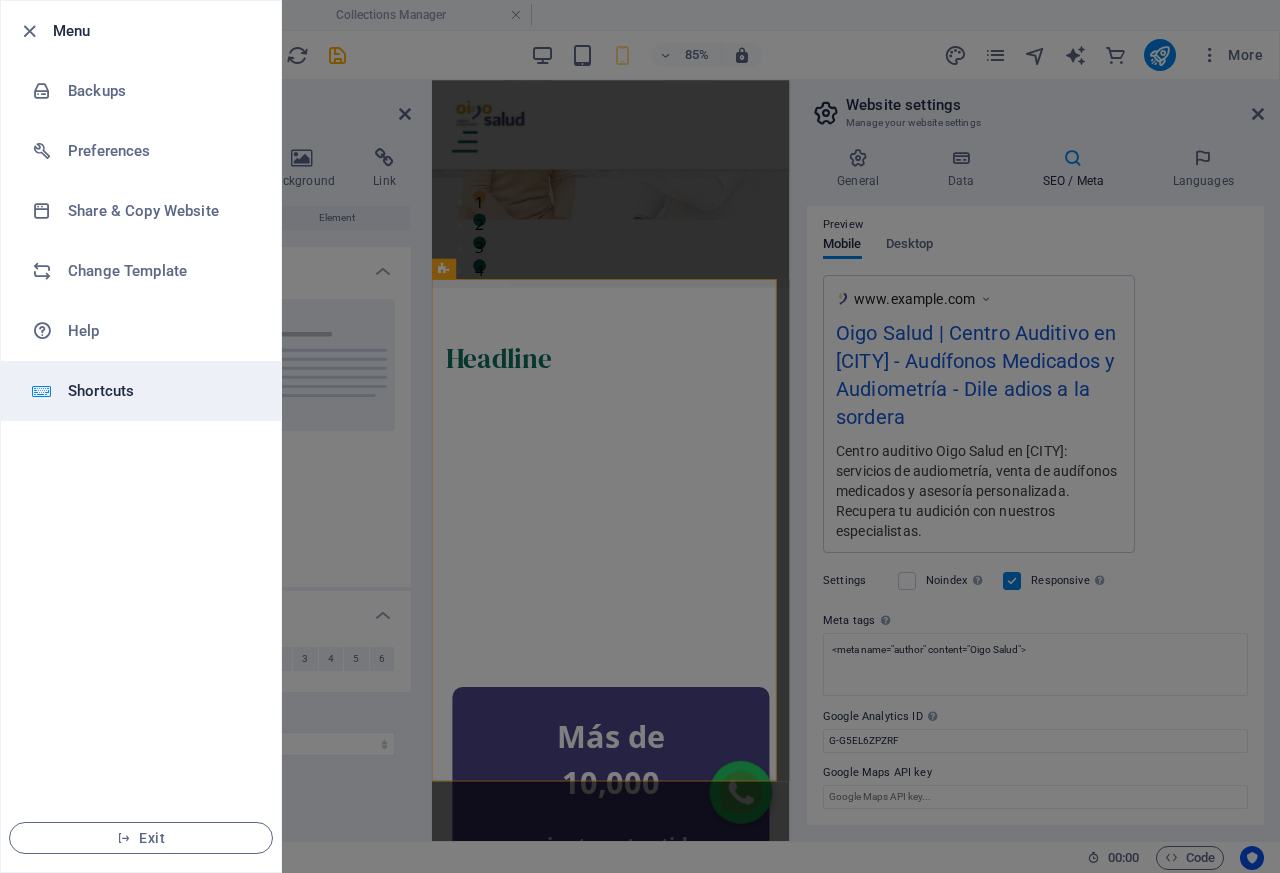click on "Shortcuts" at bounding box center (160, 391) 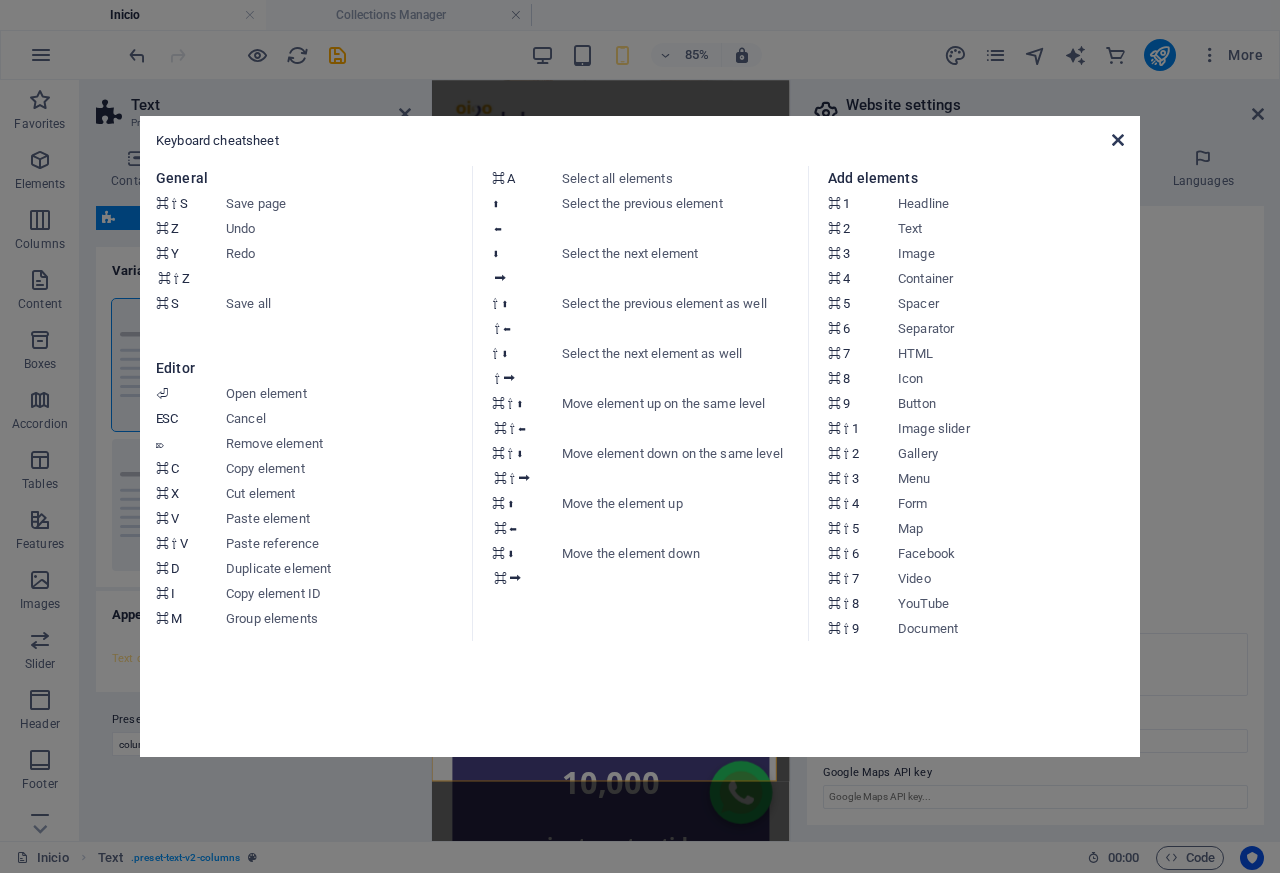 click at bounding box center [1118, 140] 